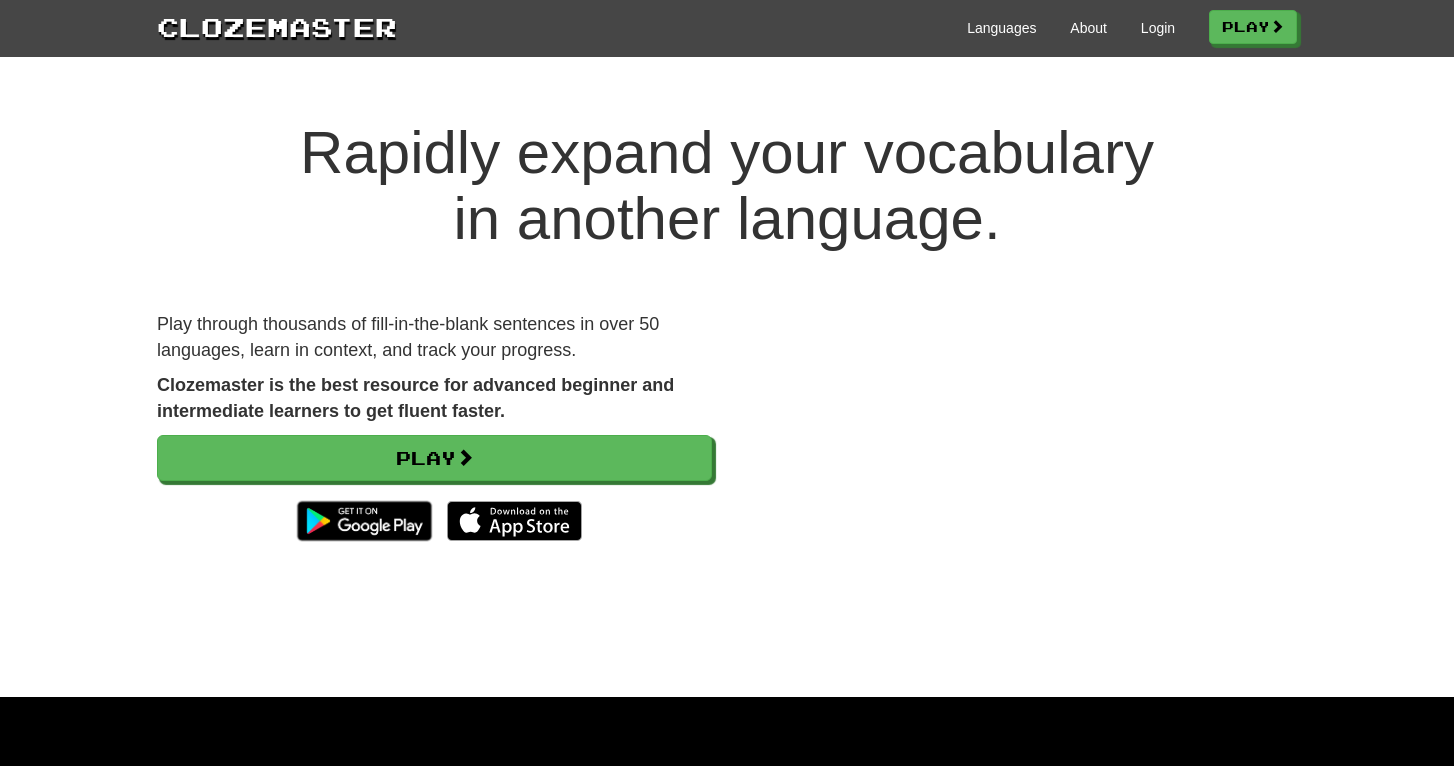 scroll, scrollTop: 0, scrollLeft: 0, axis: both 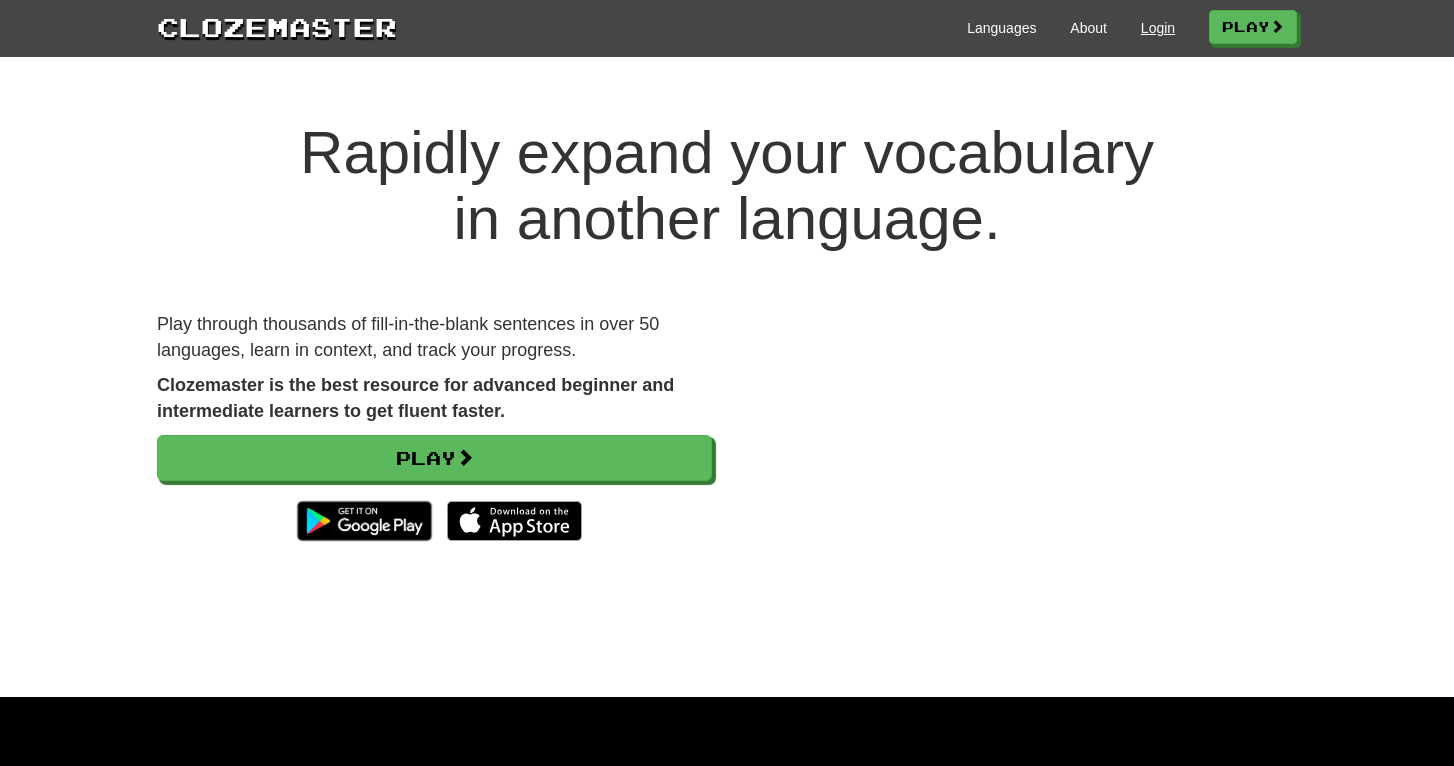 click on "Login" at bounding box center [1158, 28] 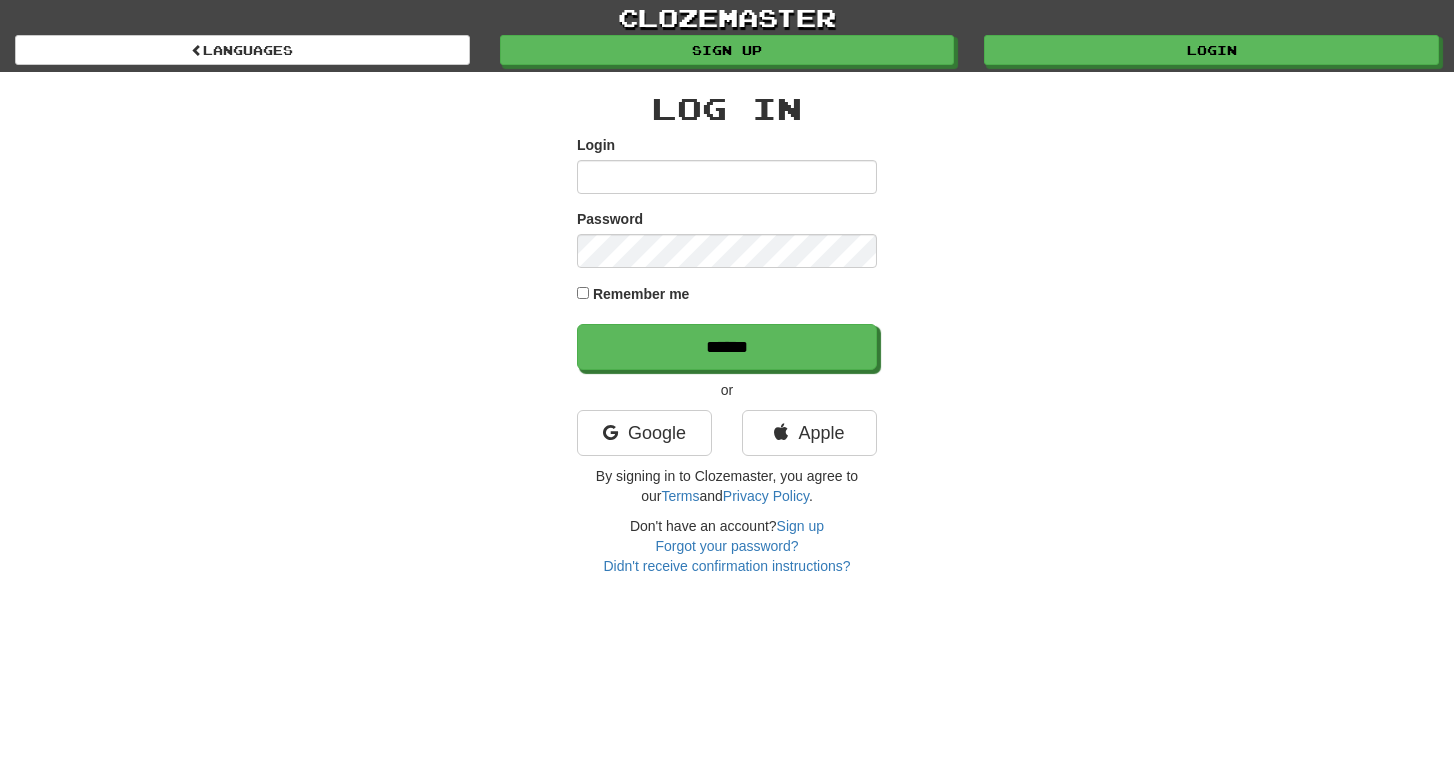scroll, scrollTop: 0, scrollLeft: 0, axis: both 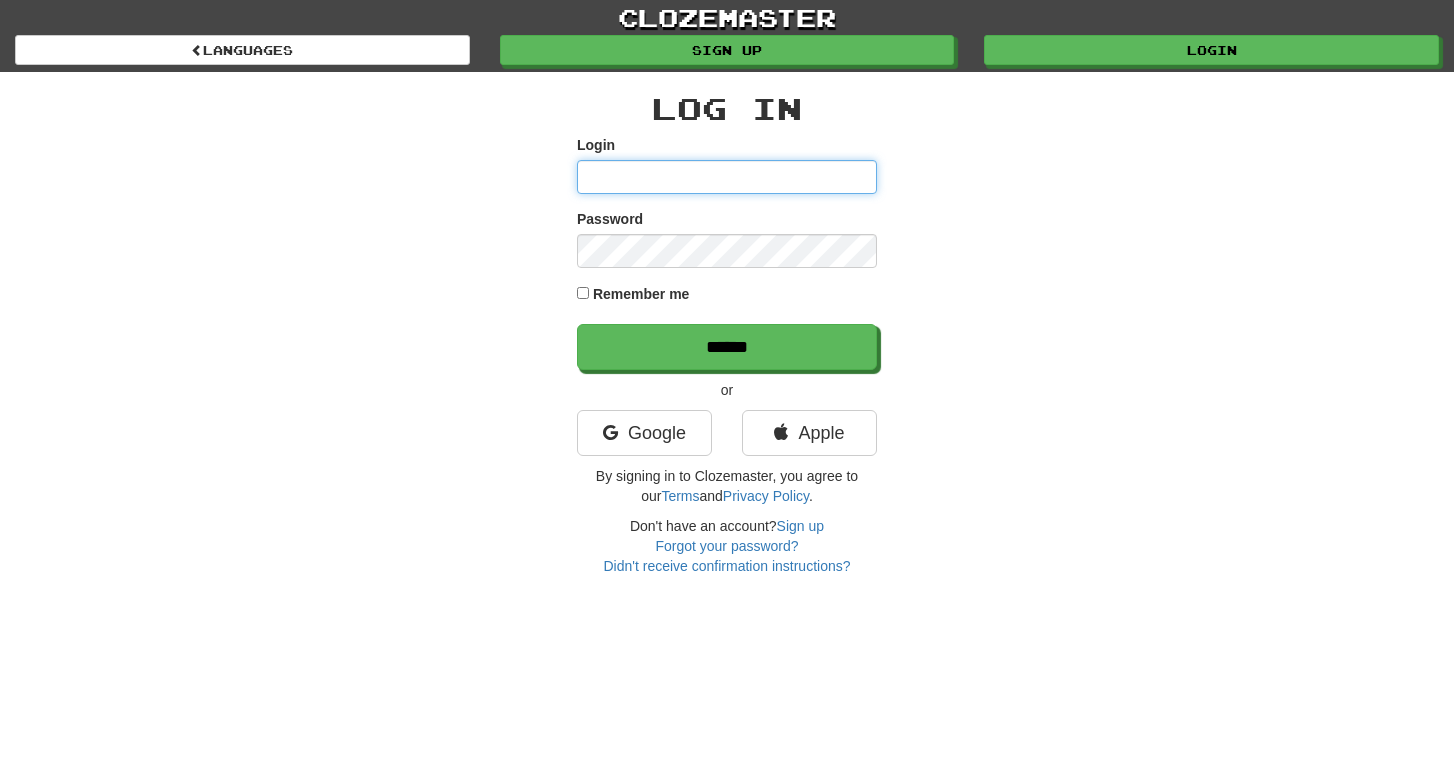 type on "**********" 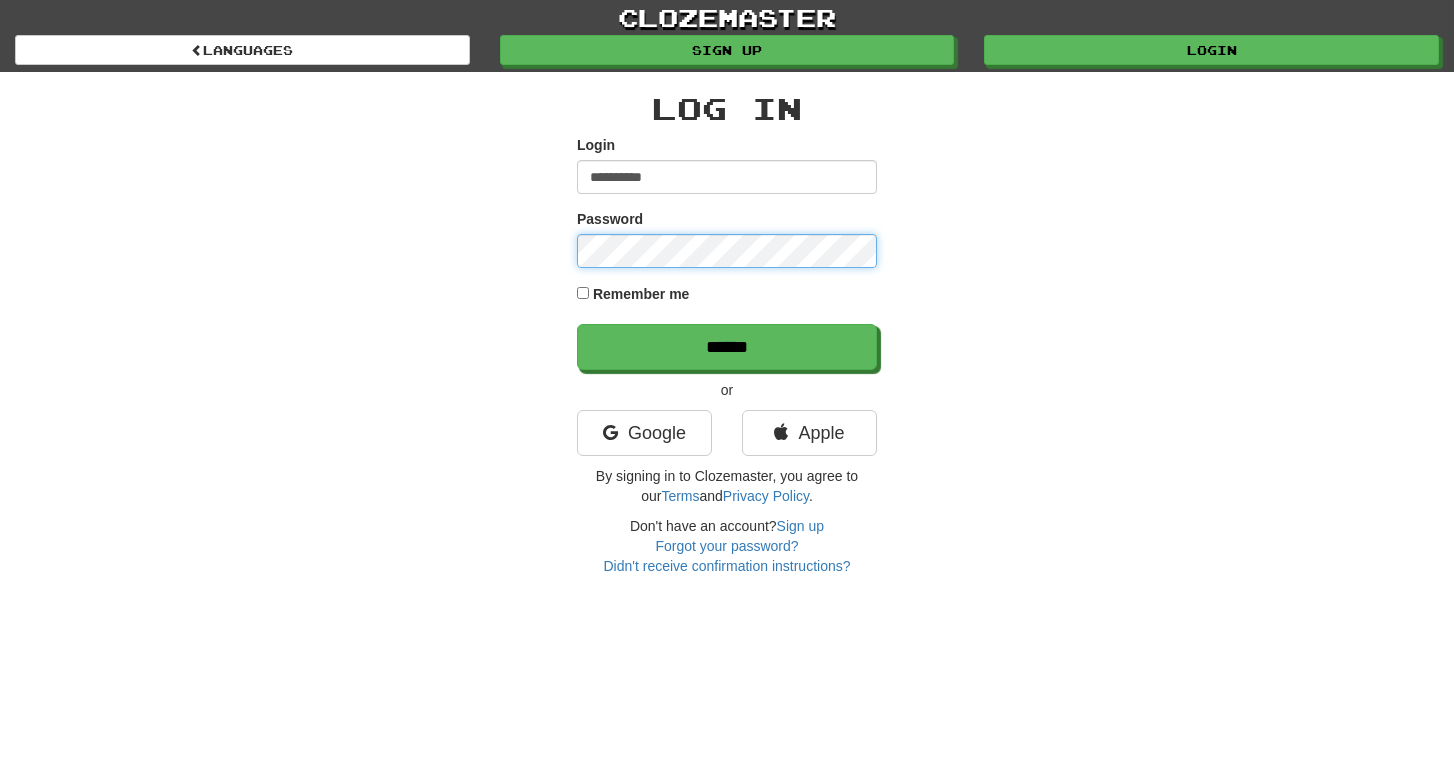 click on "******" at bounding box center [727, 347] 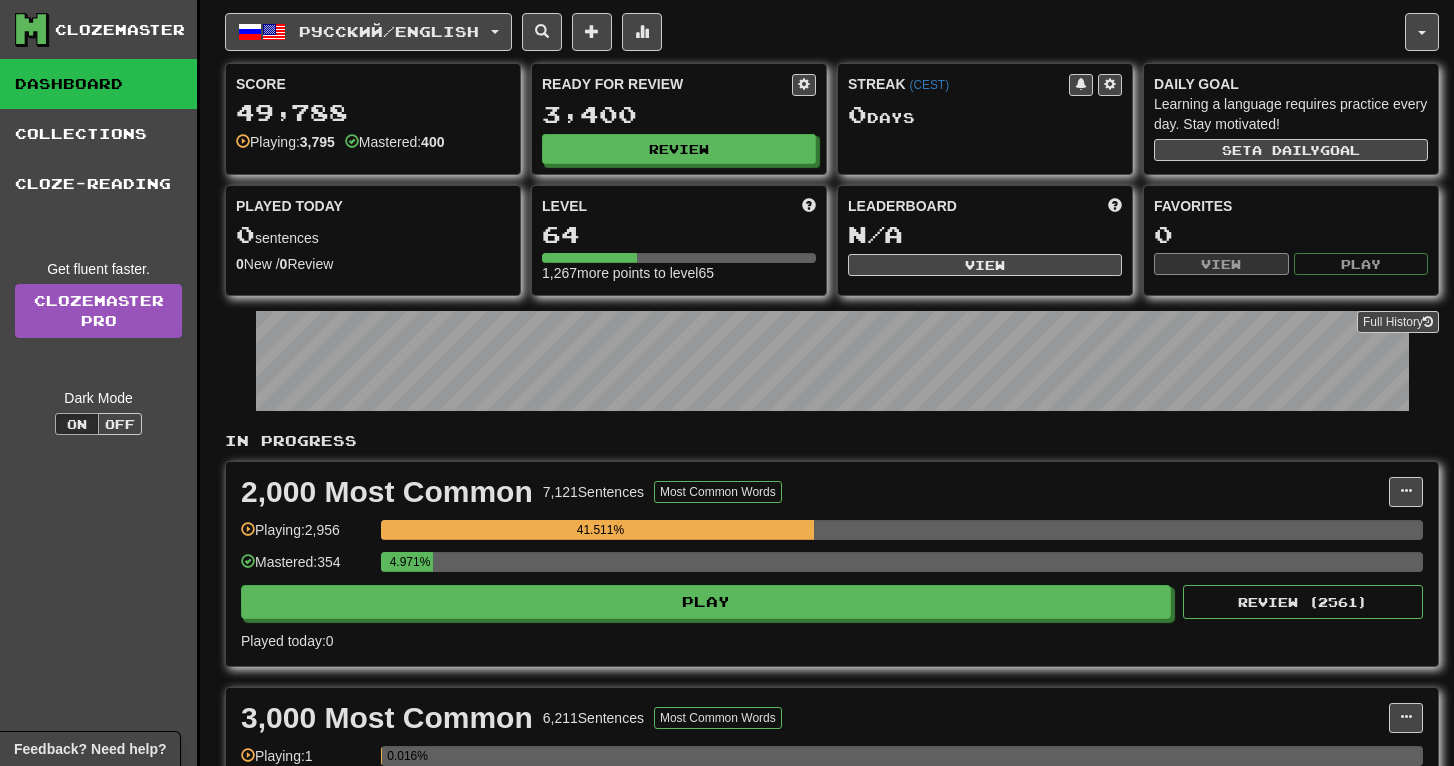 scroll, scrollTop: 0, scrollLeft: 0, axis: both 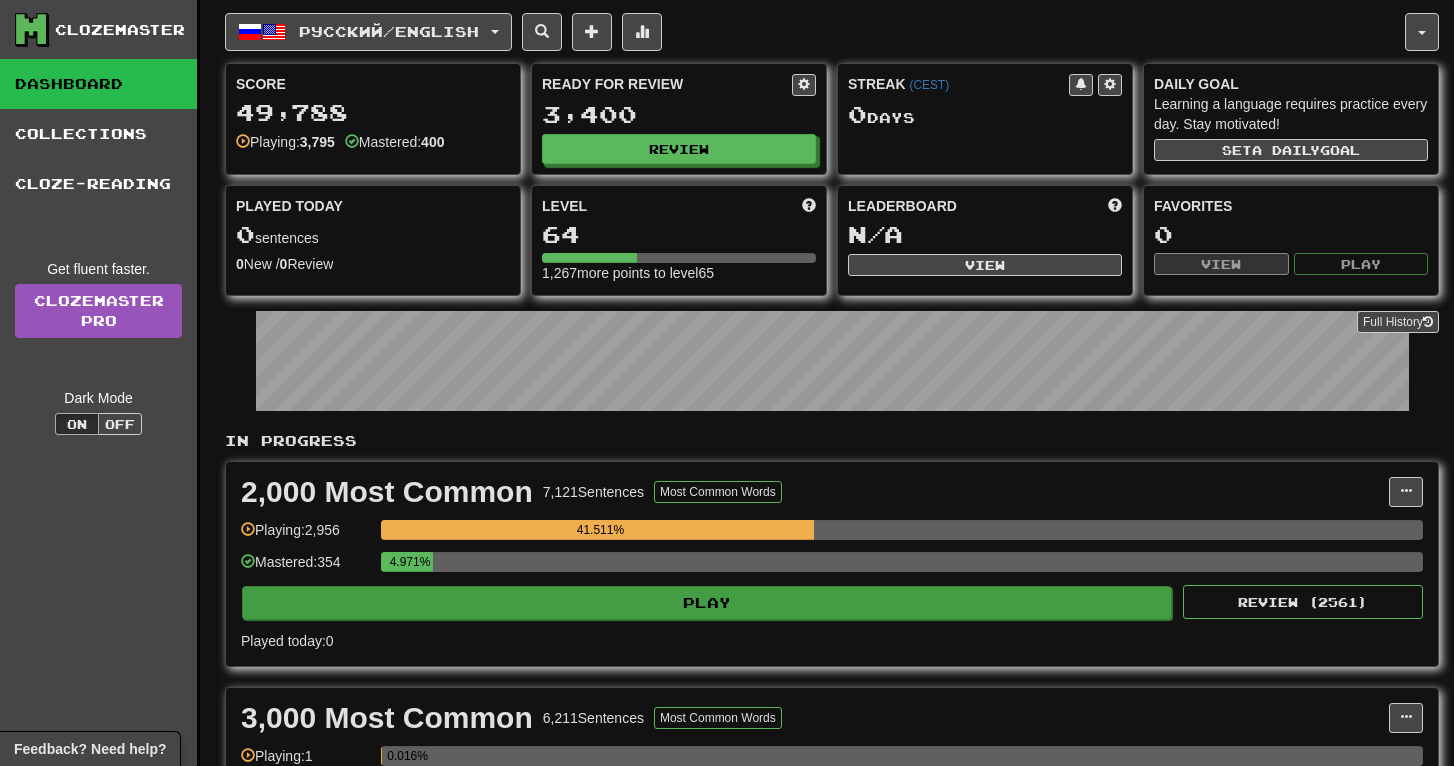 click on "Play" at bounding box center [707, 603] 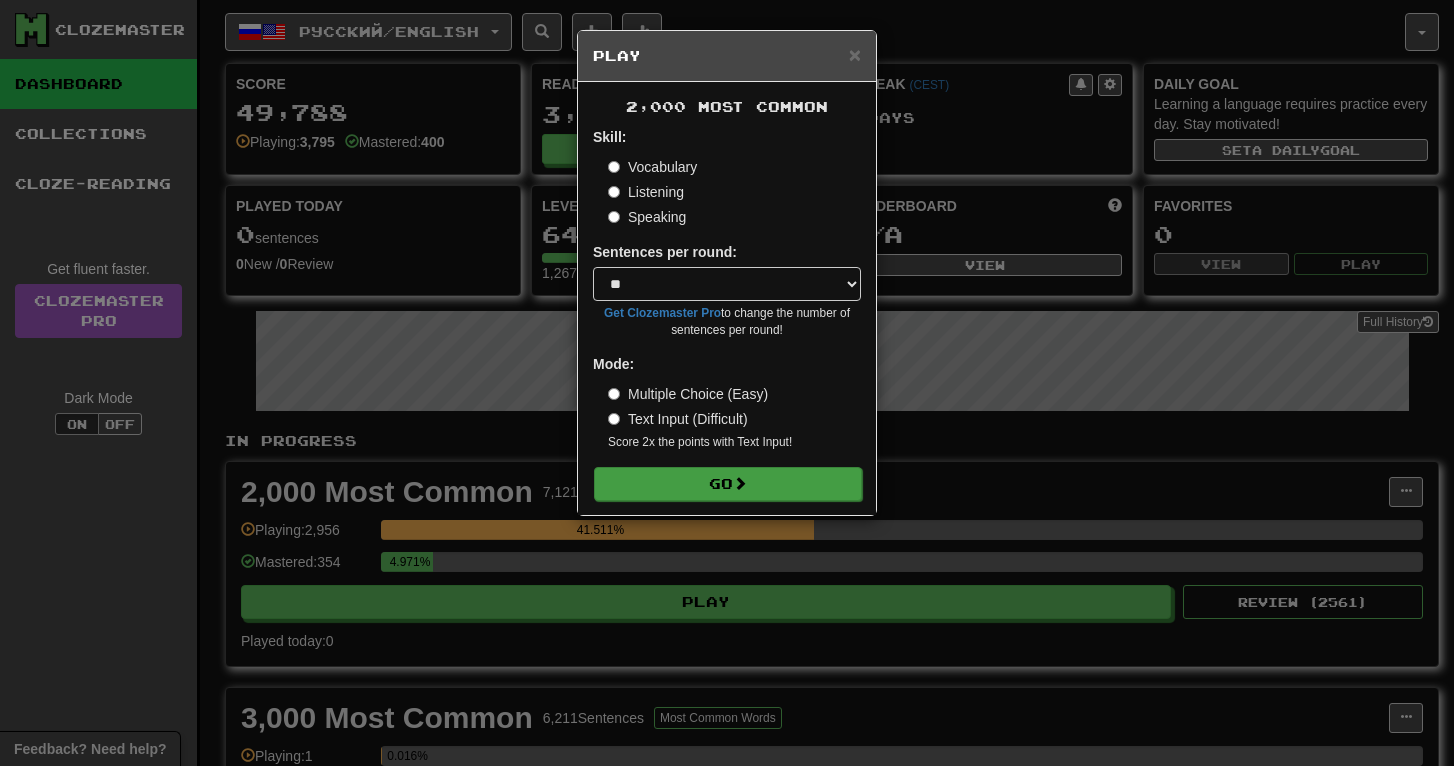 click on "Go" at bounding box center (728, 484) 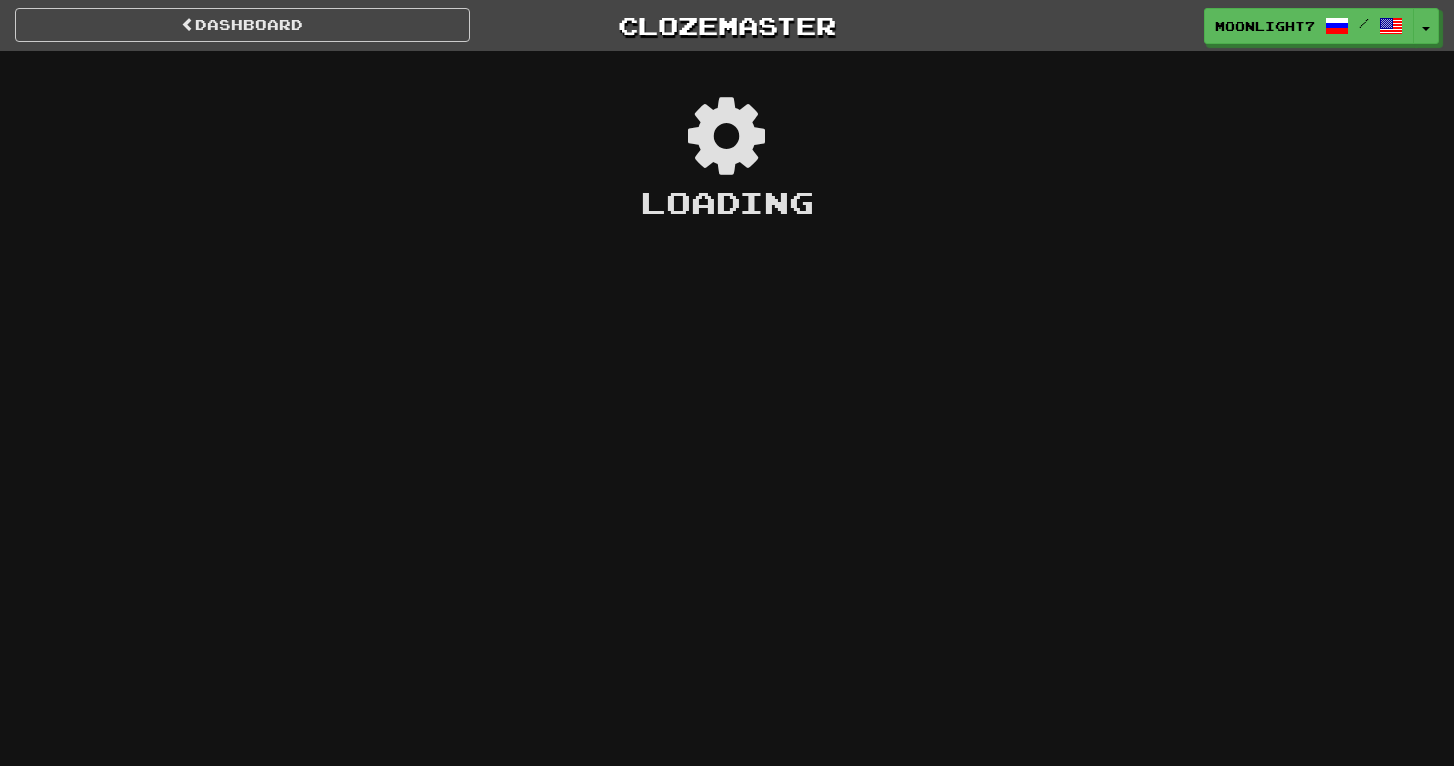 scroll, scrollTop: 0, scrollLeft: 0, axis: both 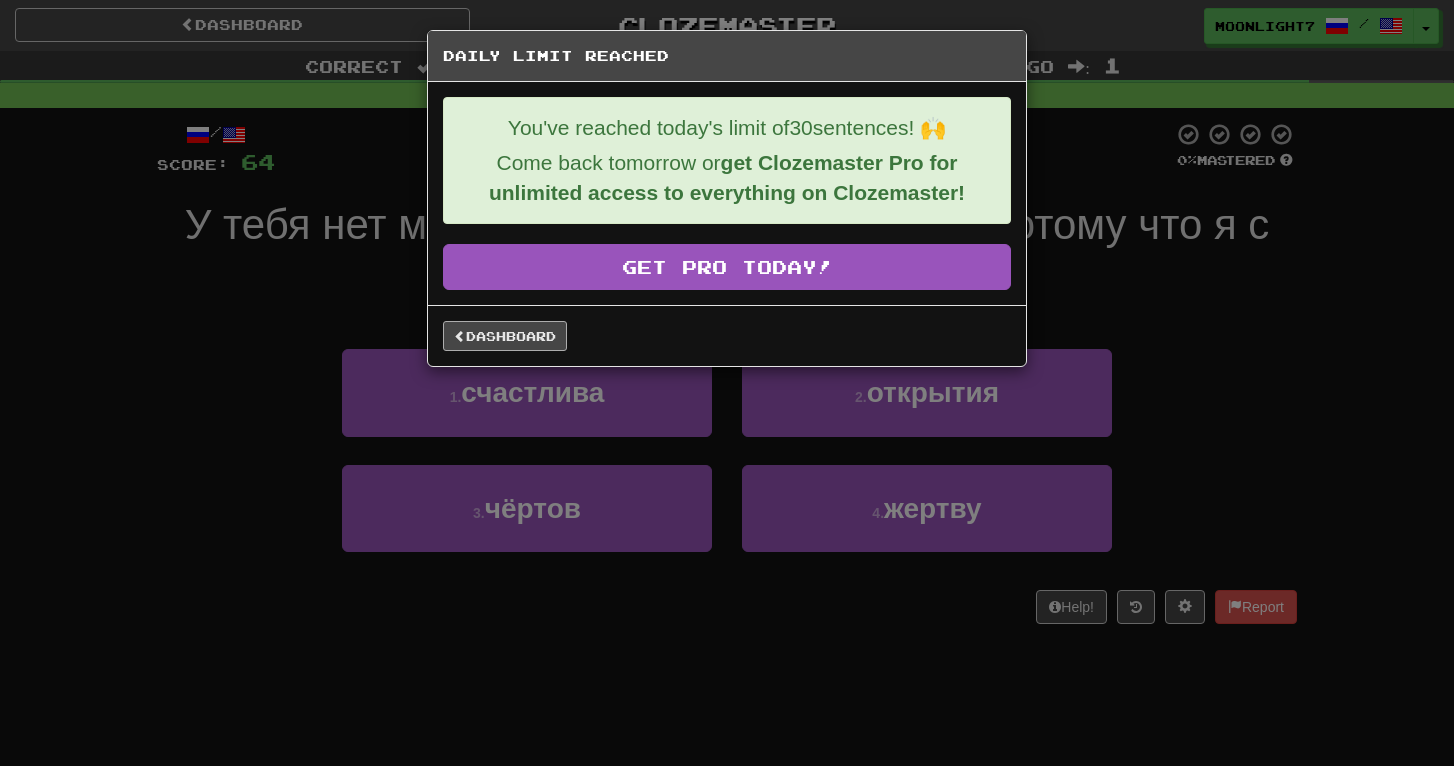 click on "Dashboard" at bounding box center [505, 336] 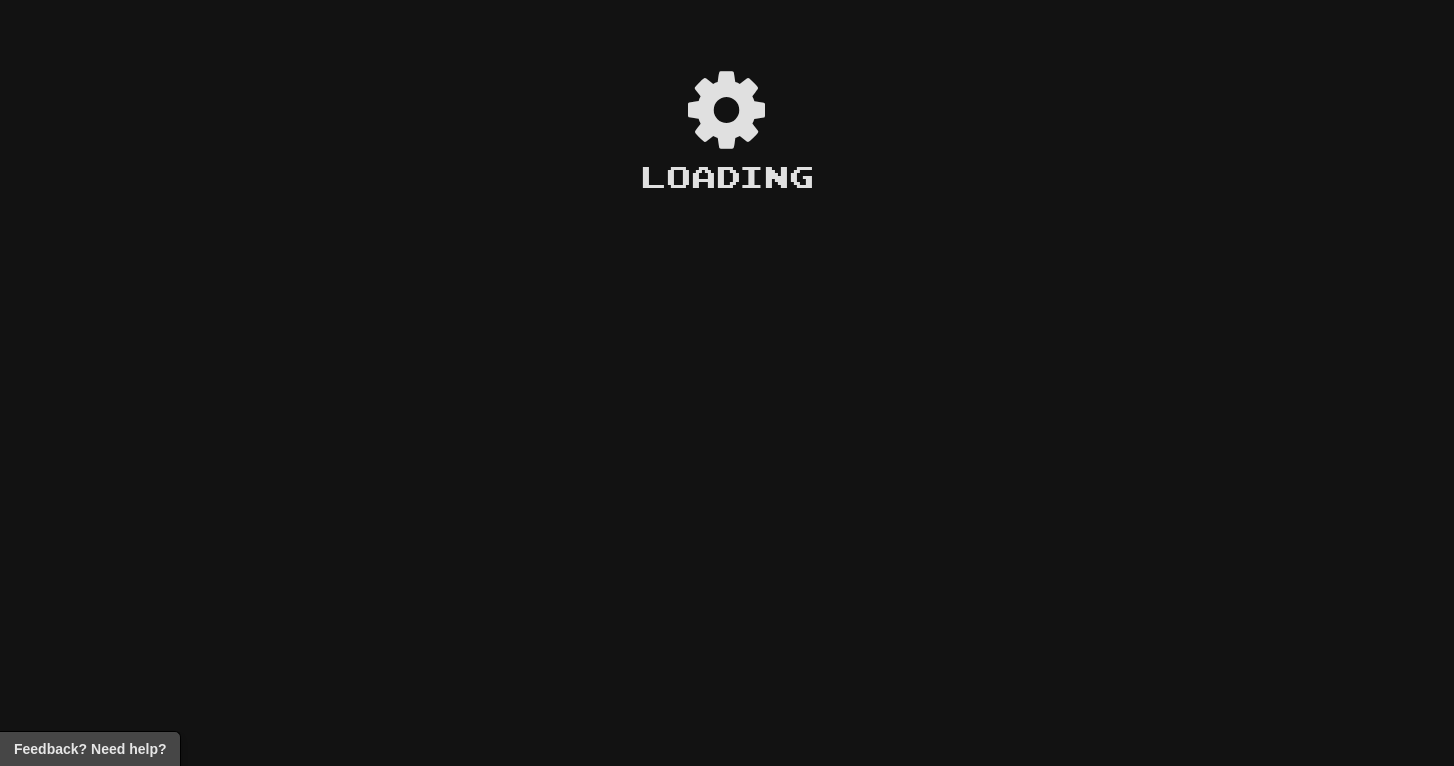 scroll, scrollTop: 0, scrollLeft: 0, axis: both 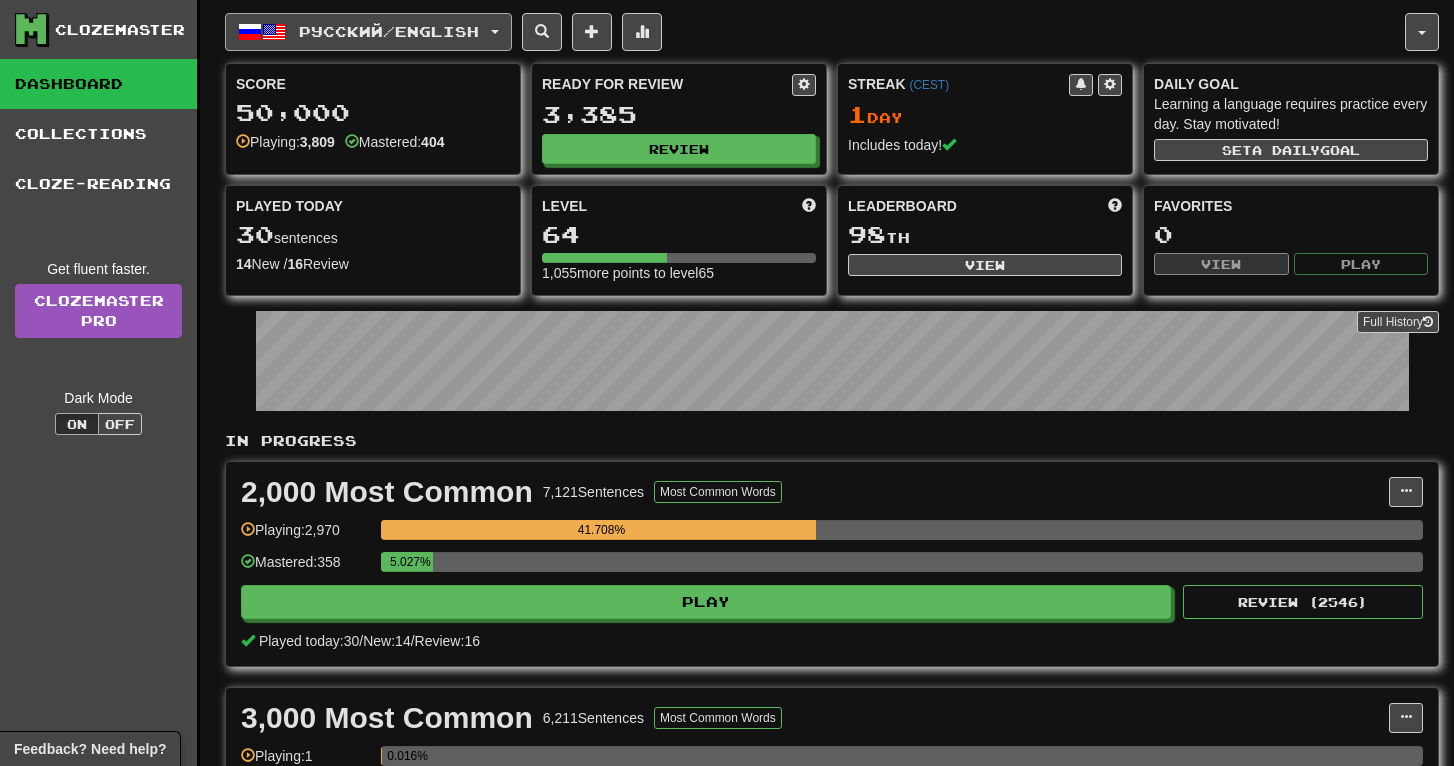 click on "Русский  /  English" at bounding box center [389, 31] 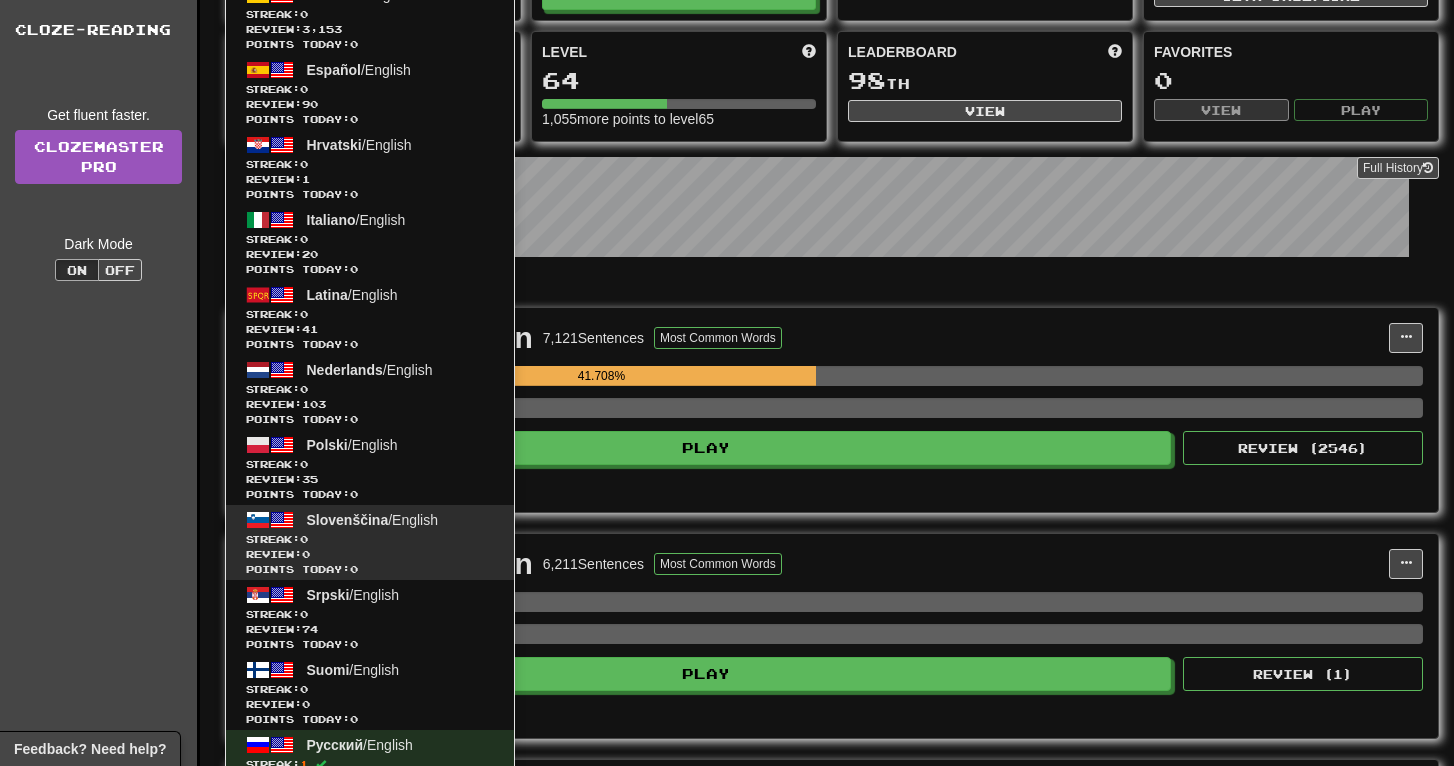 scroll, scrollTop: 482, scrollLeft: 0, axis: vertical 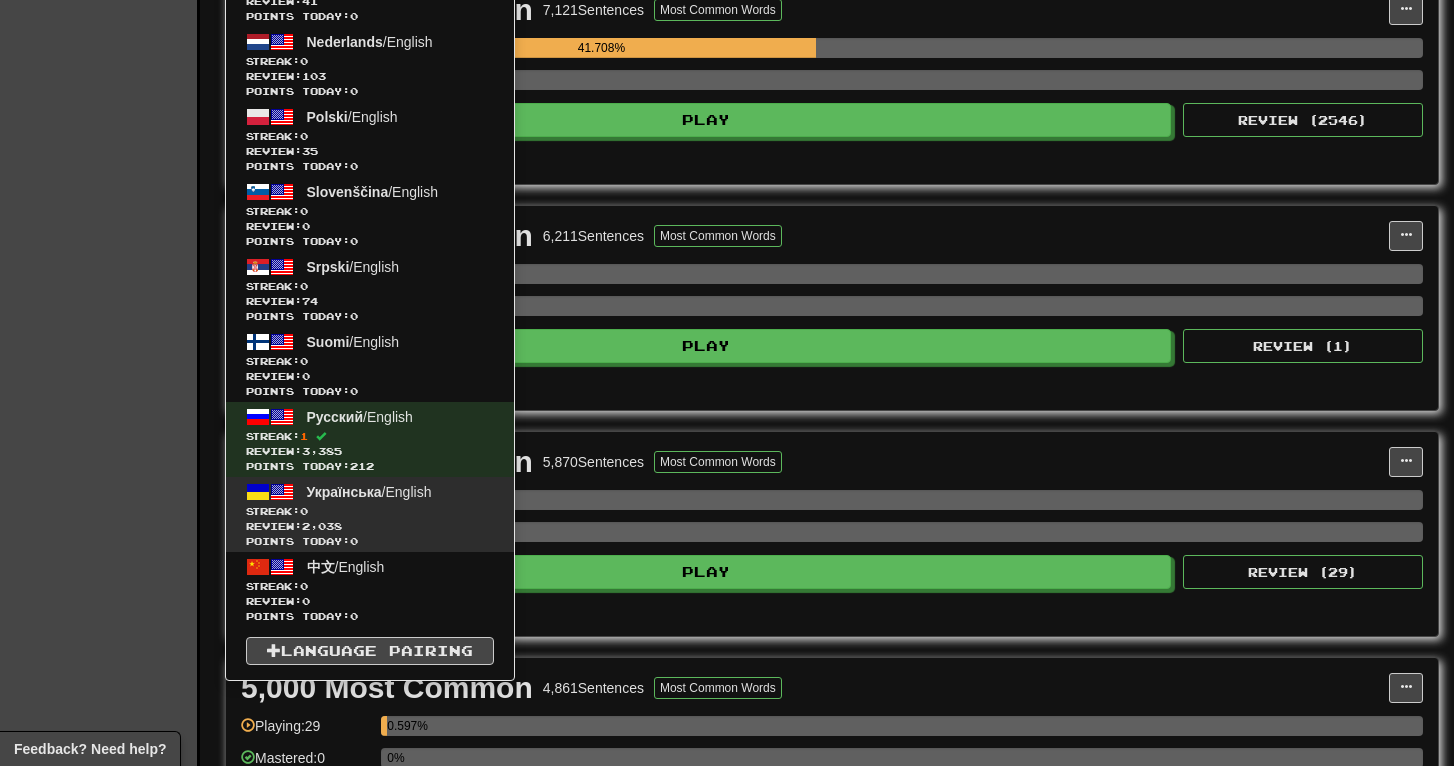 click on "Streak:  0" at bounding box center [370, 511] 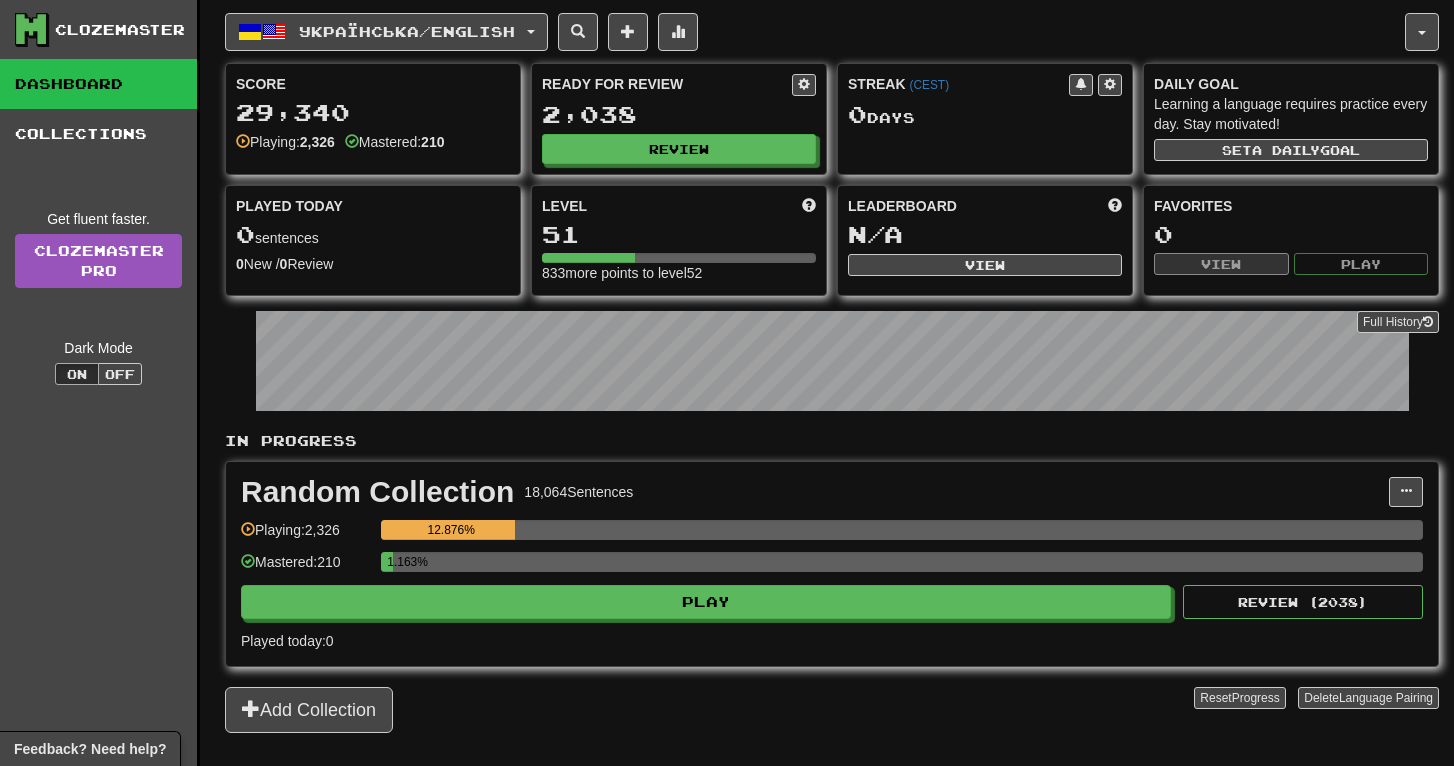 scroll, scrollTop: 0, scrollLeft: 0, axis: both 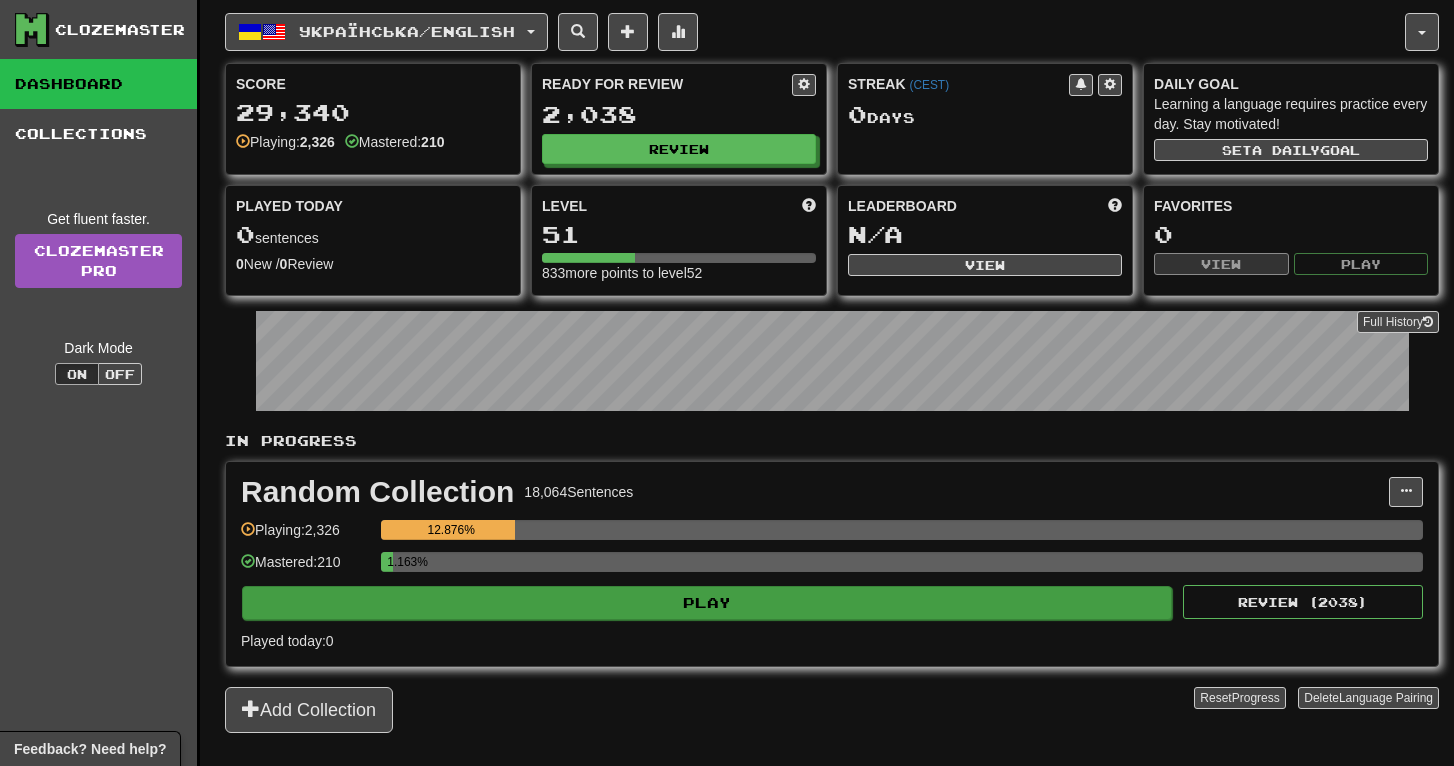click on "Play" at bounding box center (707, 603) 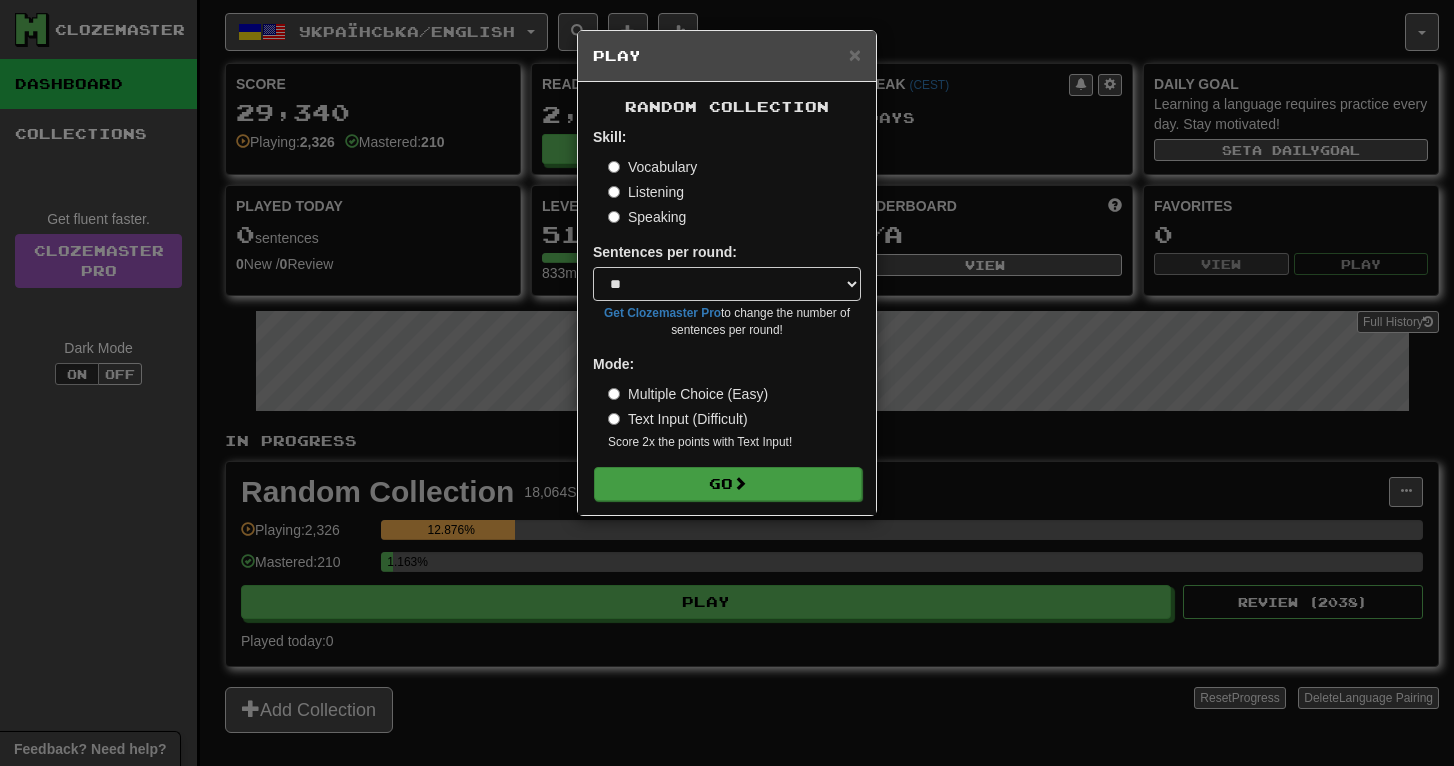 click on "Go" at bounding box center [728, 484] 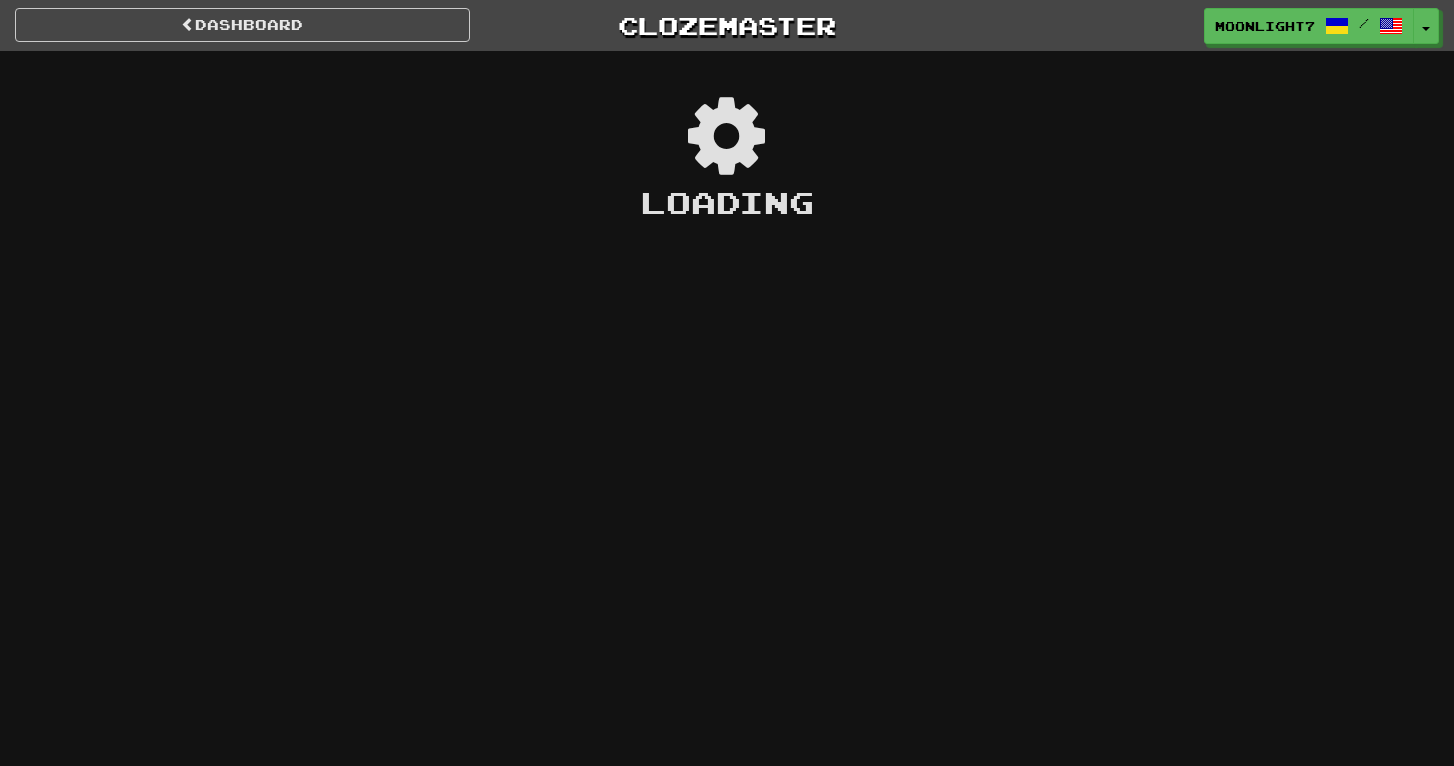 scroll, scrollTop: 0, scrollLeft: 0, axis: both 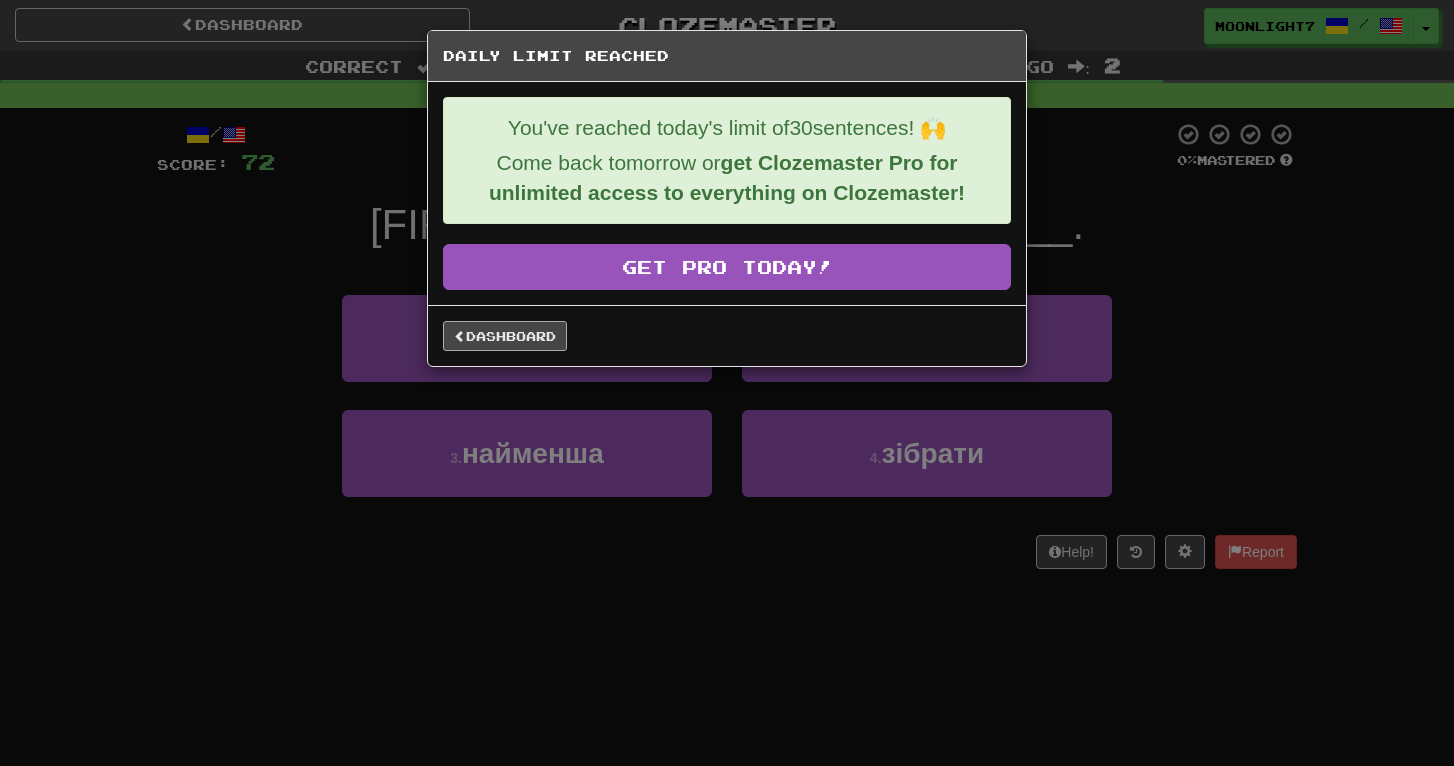 click on "Dashboard" at bounding box center (505, 336) 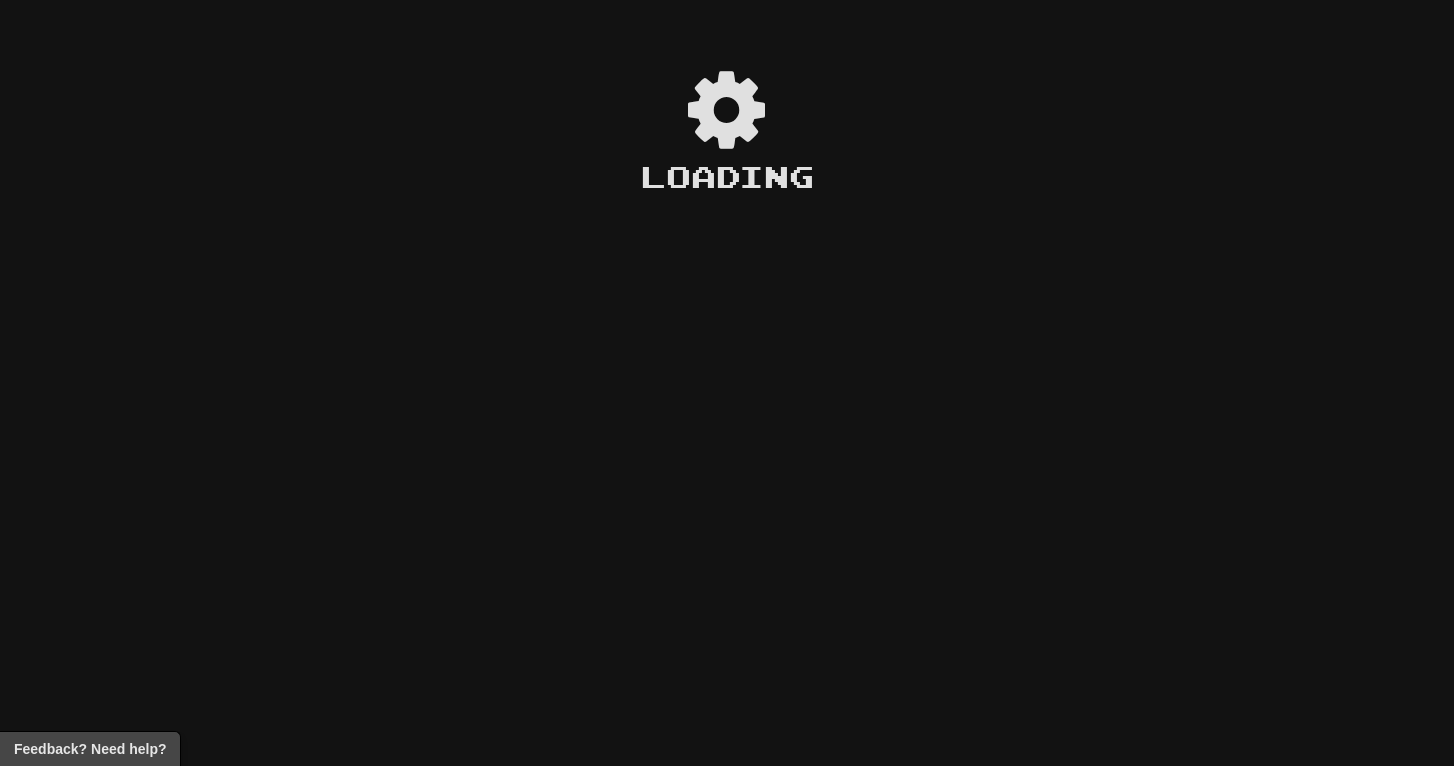 scroll, scrollTop: 0, scrollLeft: 0, axis: both 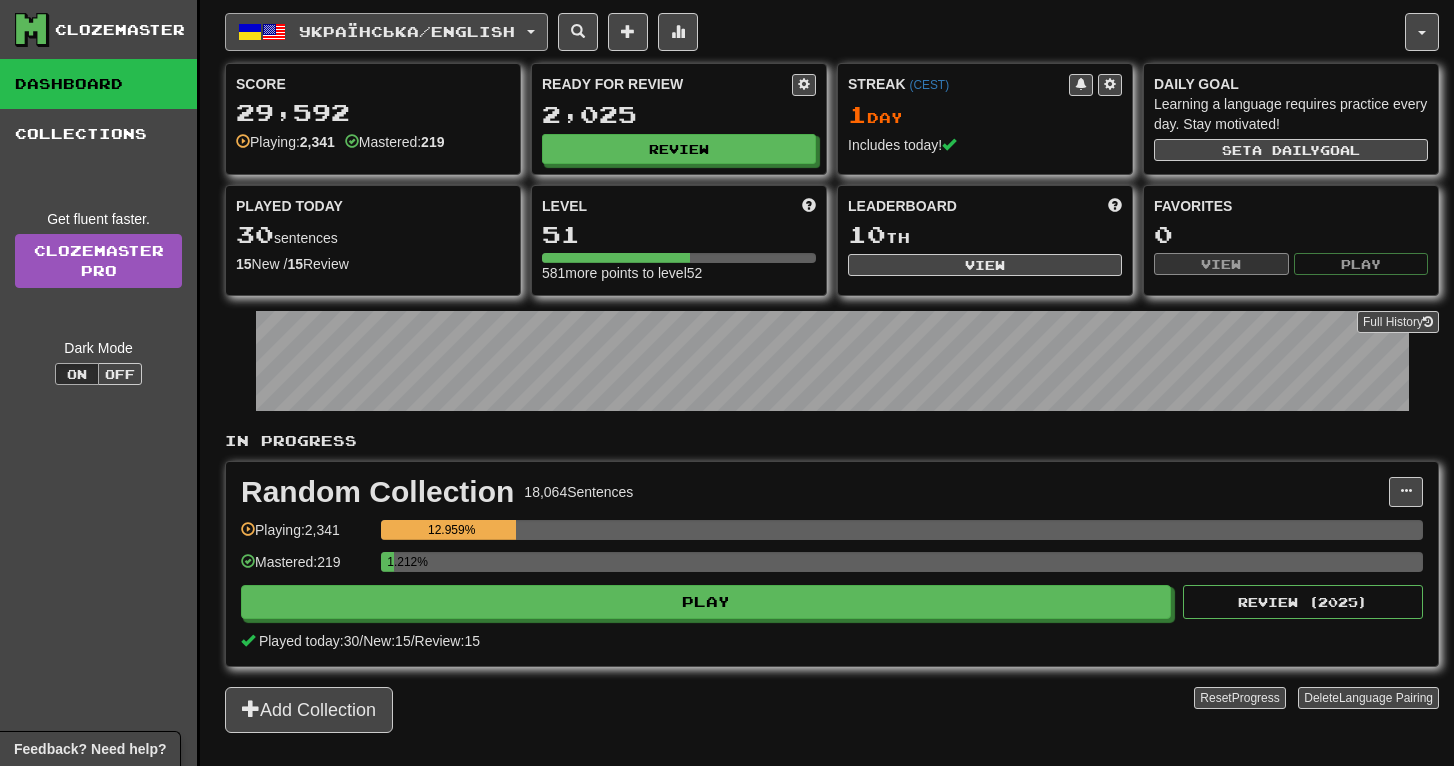 click on "Українська  /  English" at bounding box center (407, 31) 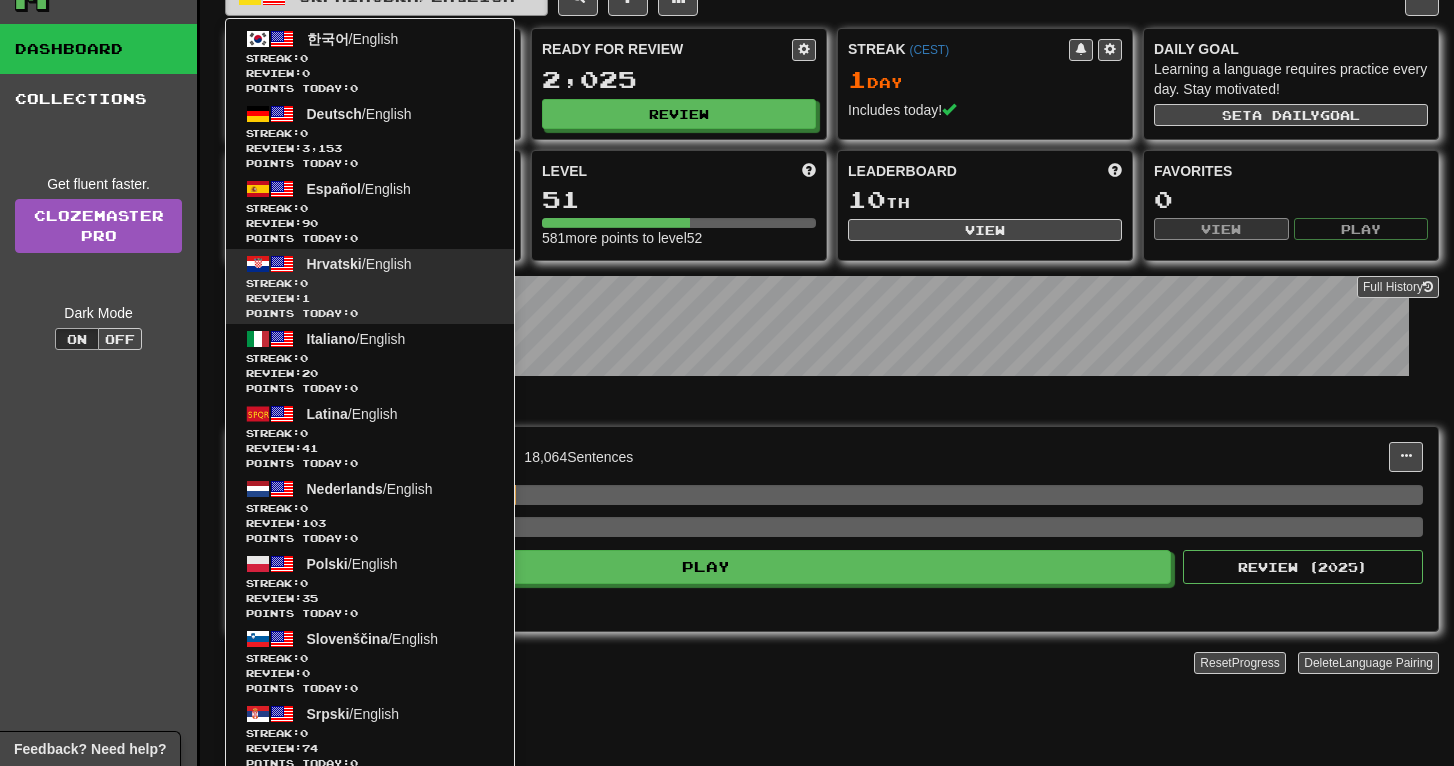 scroll, scrollTop: 427, scrollLeft: 0, axis: vertical 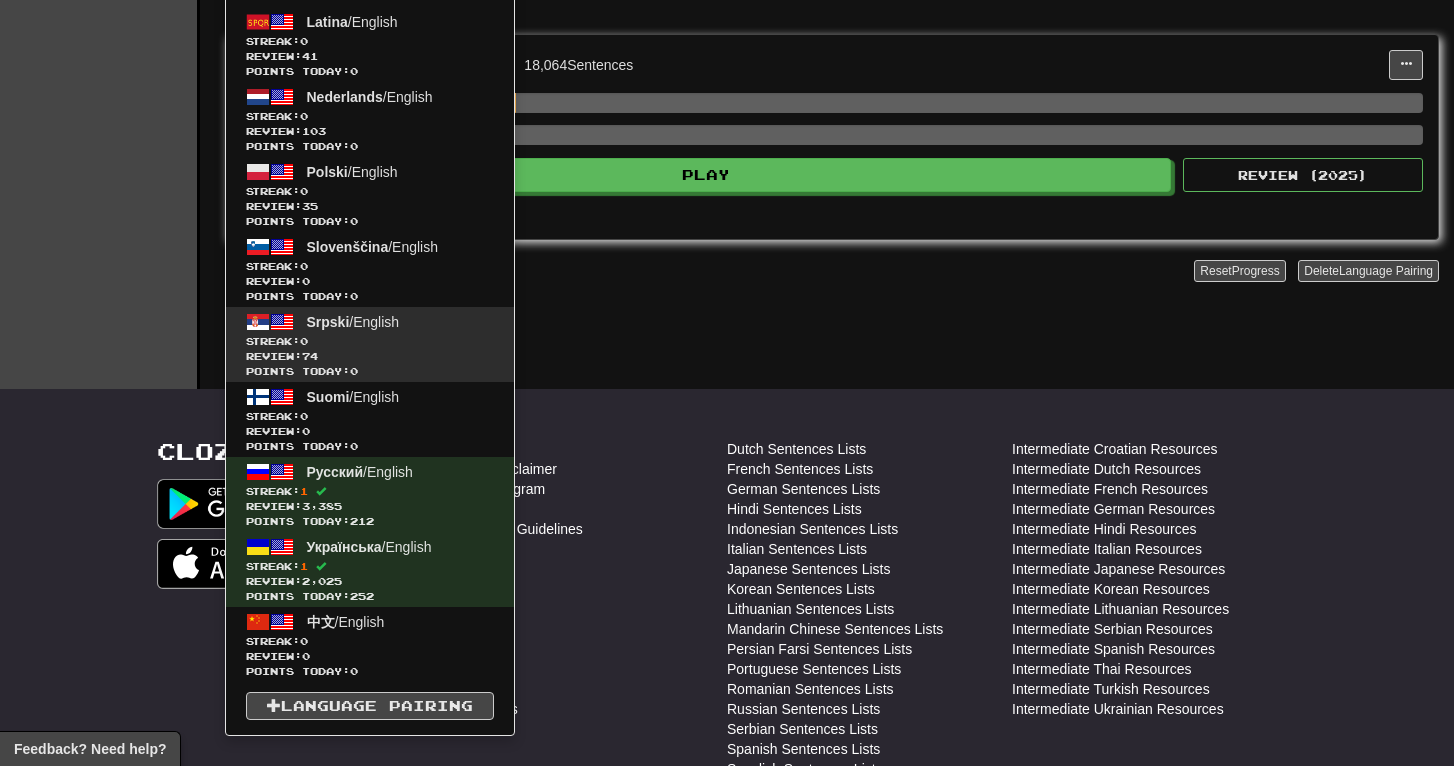 click on "Srpski  /  English Streak:  0   Review:  74 Points today:  0" at bounding box center (370, 344) 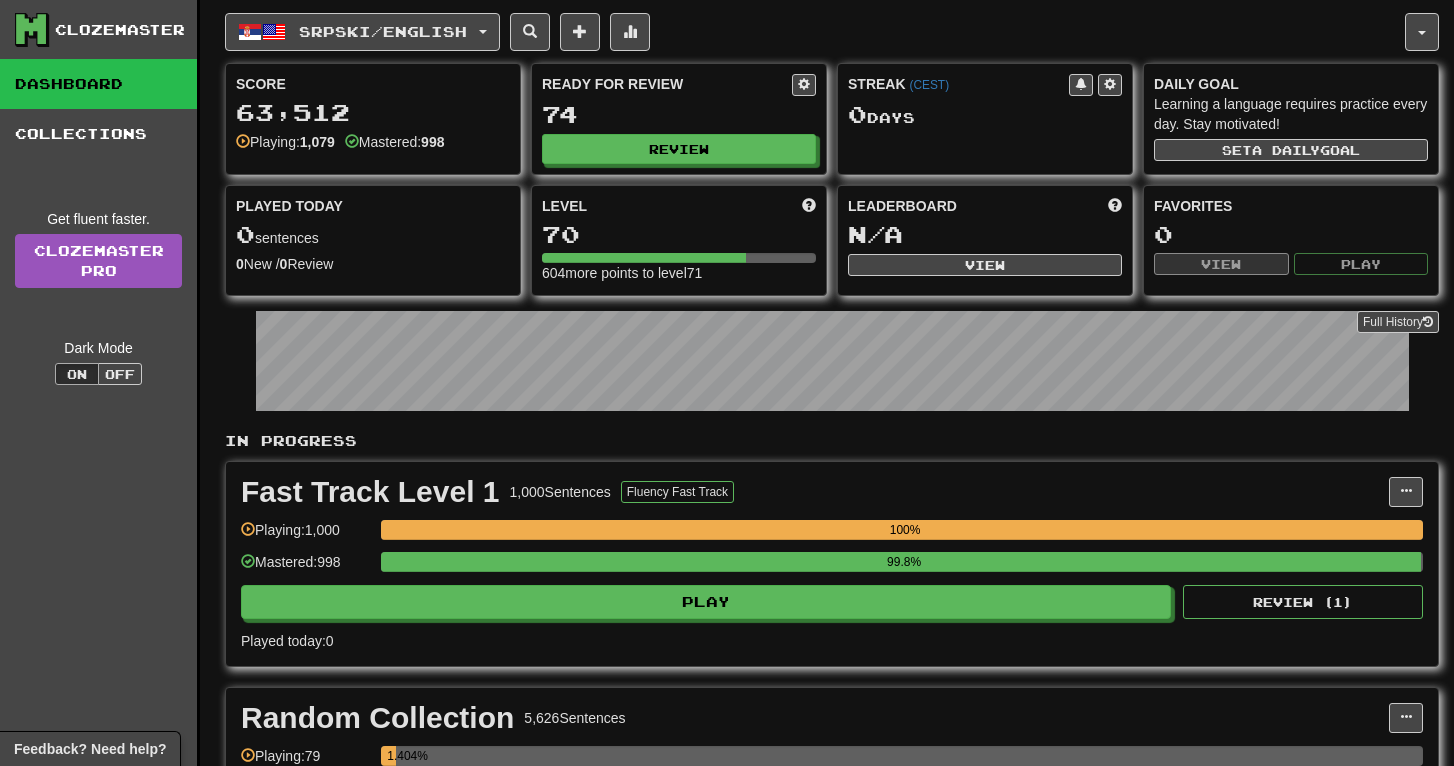 scroll, scrollTop: 0, scrollLeft: 0, axis: both 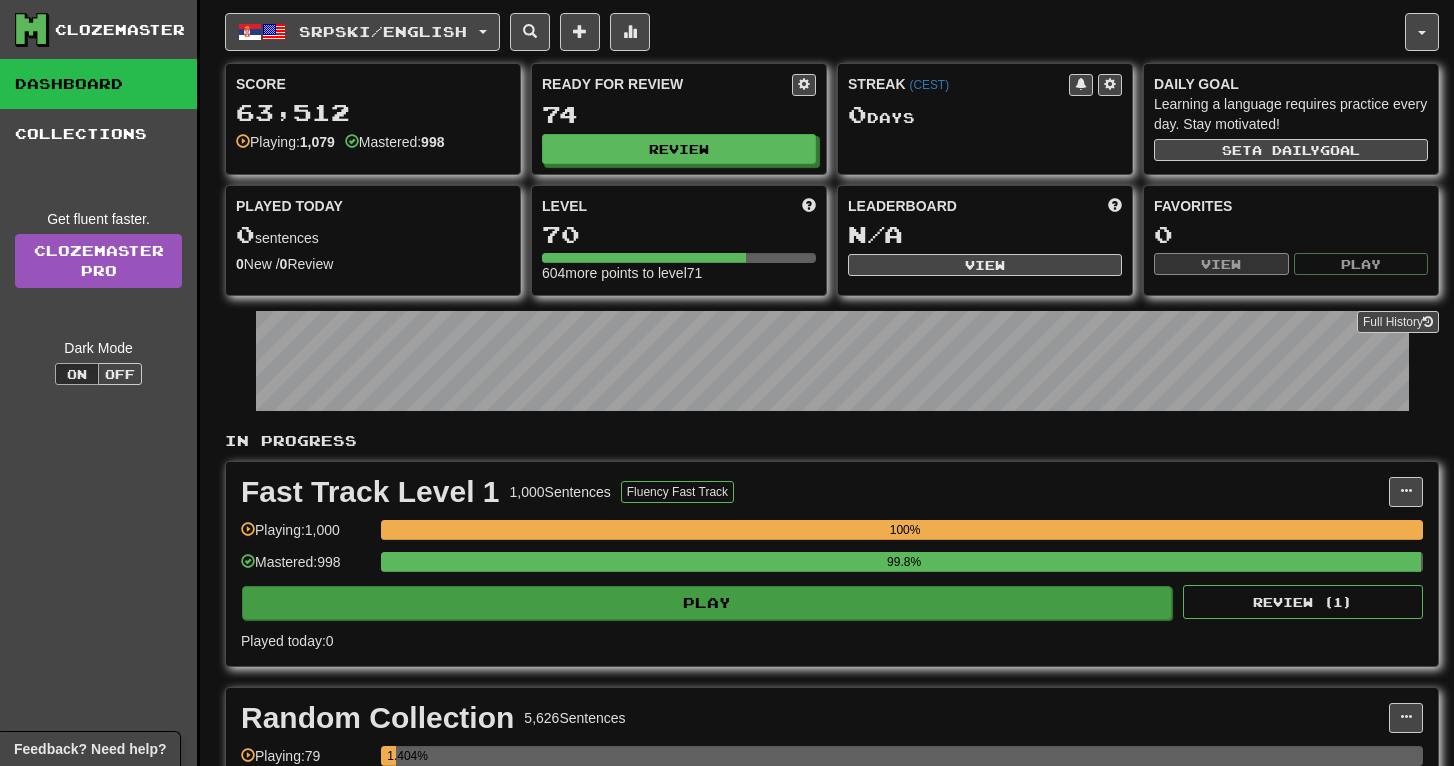 click on "Play" at bounding box center (707, 603) 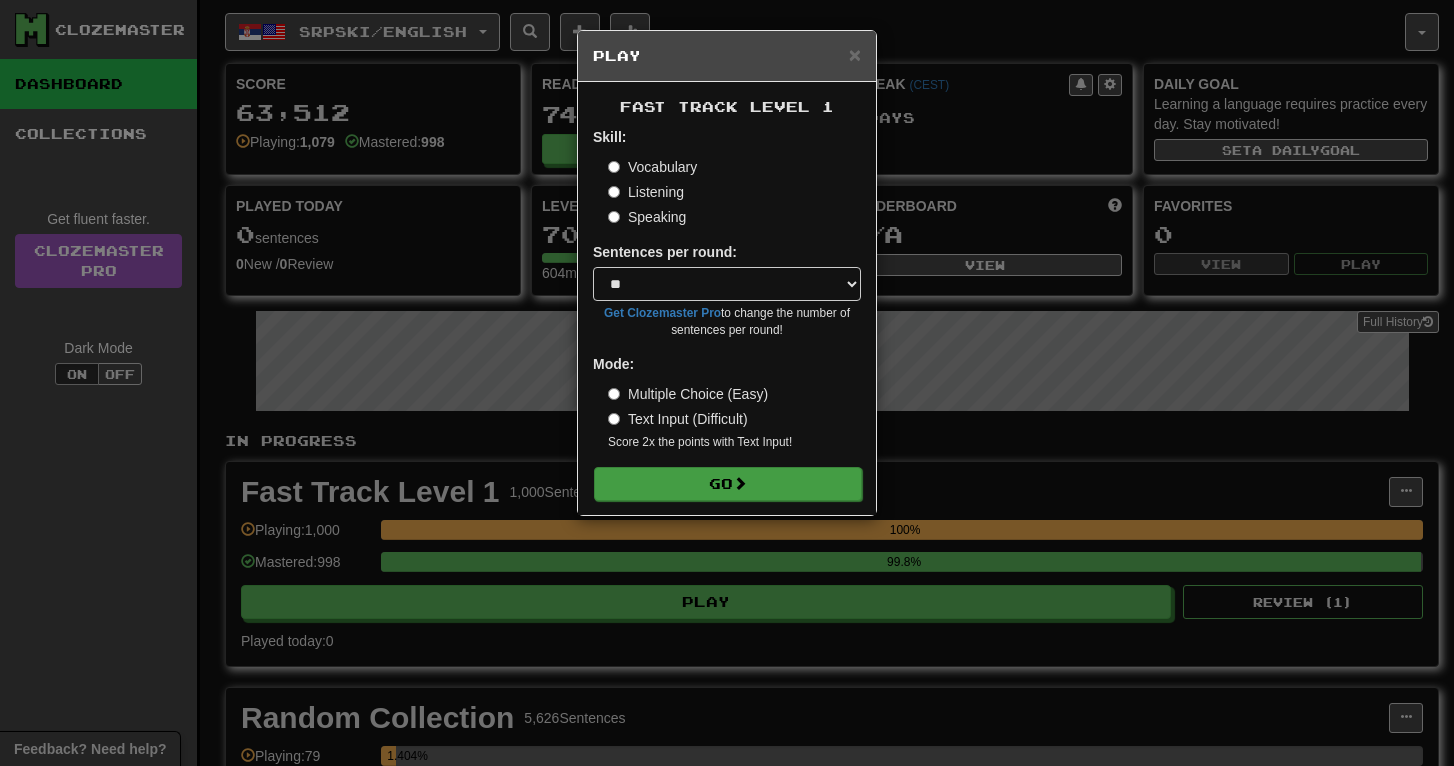 click on "Go" at bounding box center (728, 484) 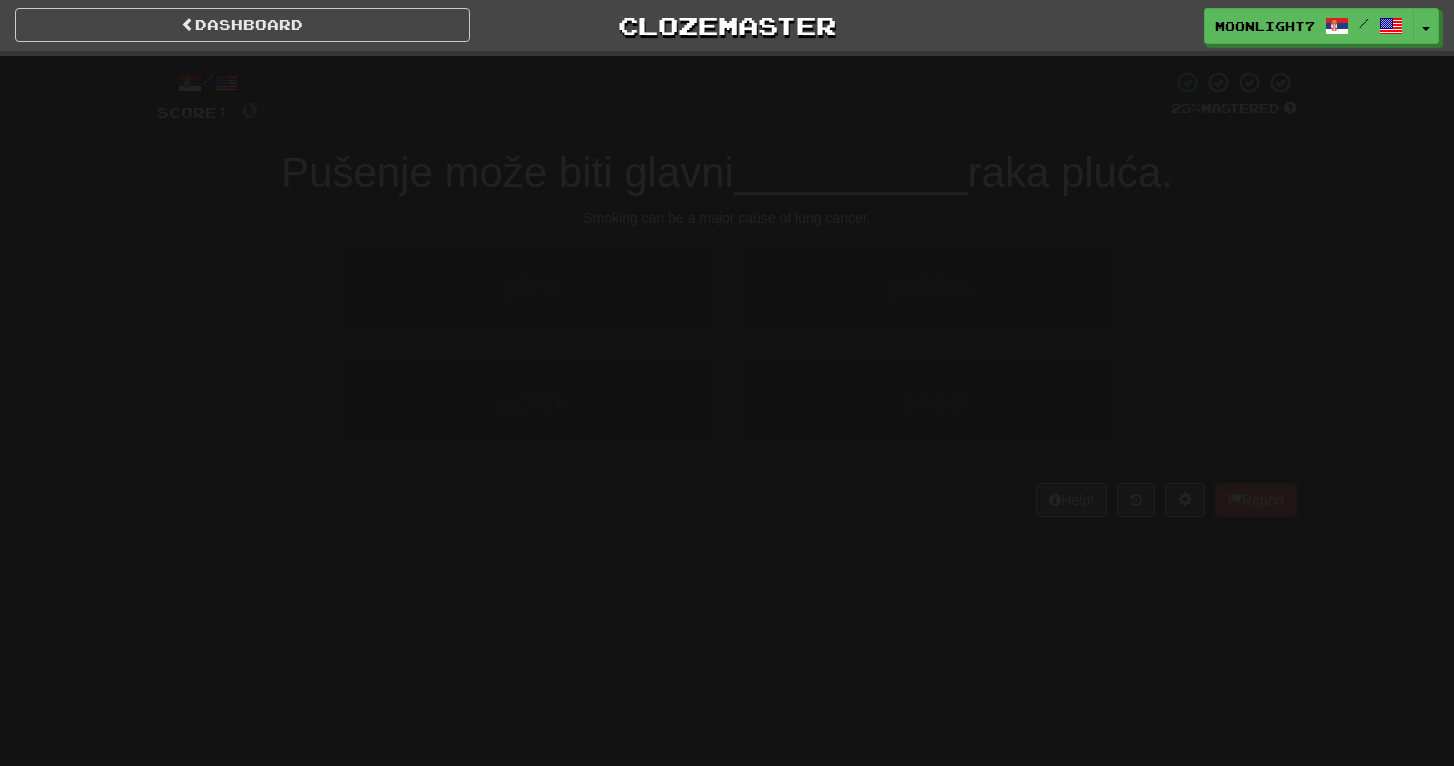 scroll, scrollTop: 0, scrollLeft: 0, axis: both 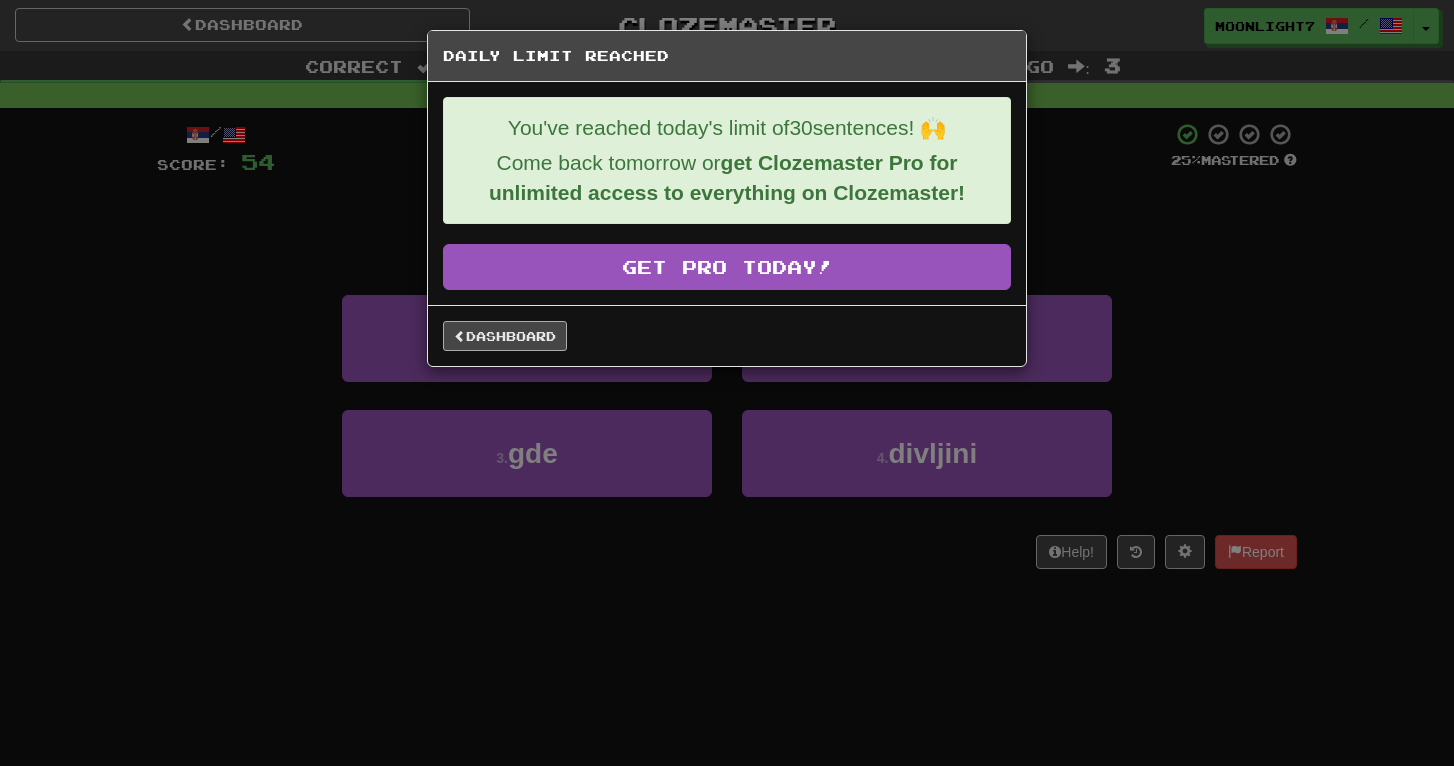 click on "Dashboard" at bounding box center [505, 336] 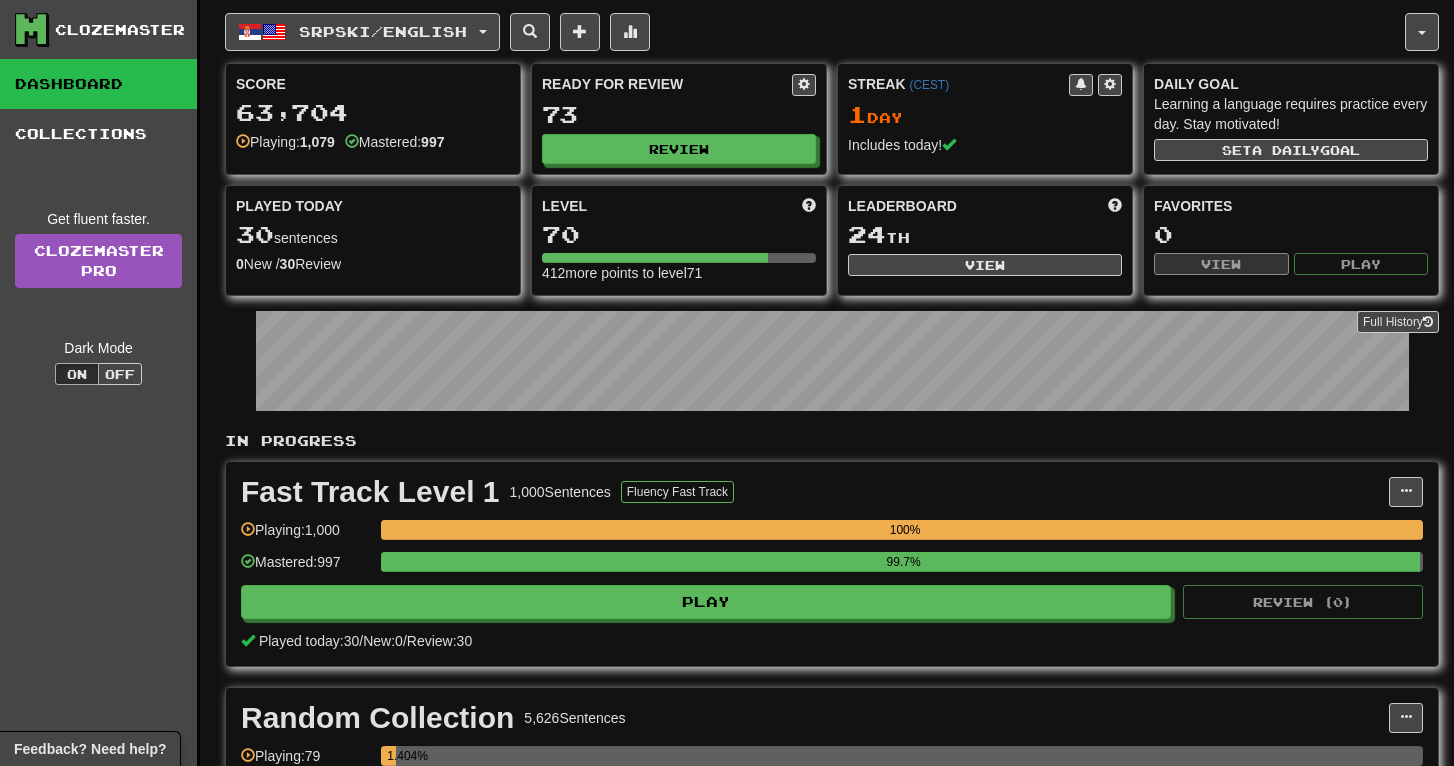scroll, scrollTop: 0, scrollLeft: 0, axis: both 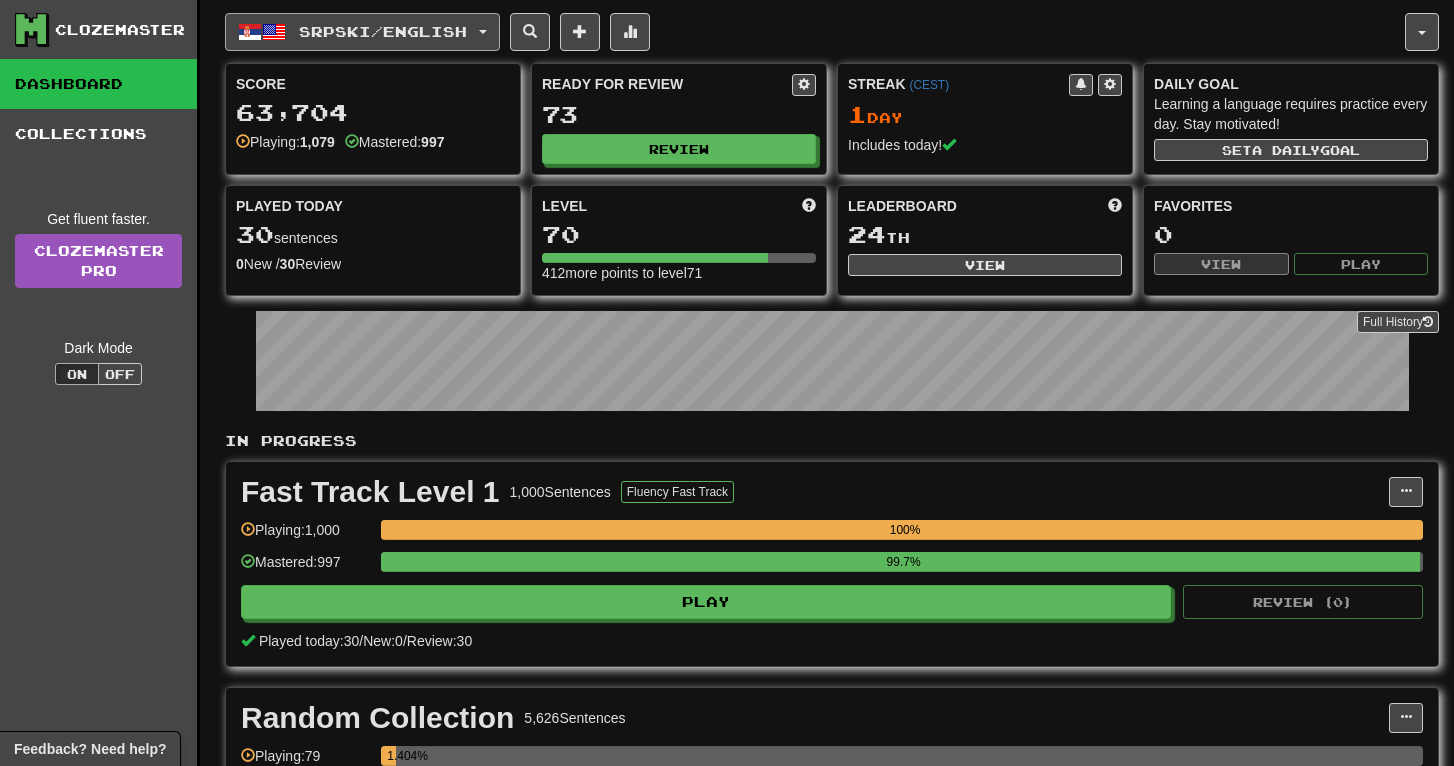 click on "Srpski  /  English" at bounding box center (383, 31) 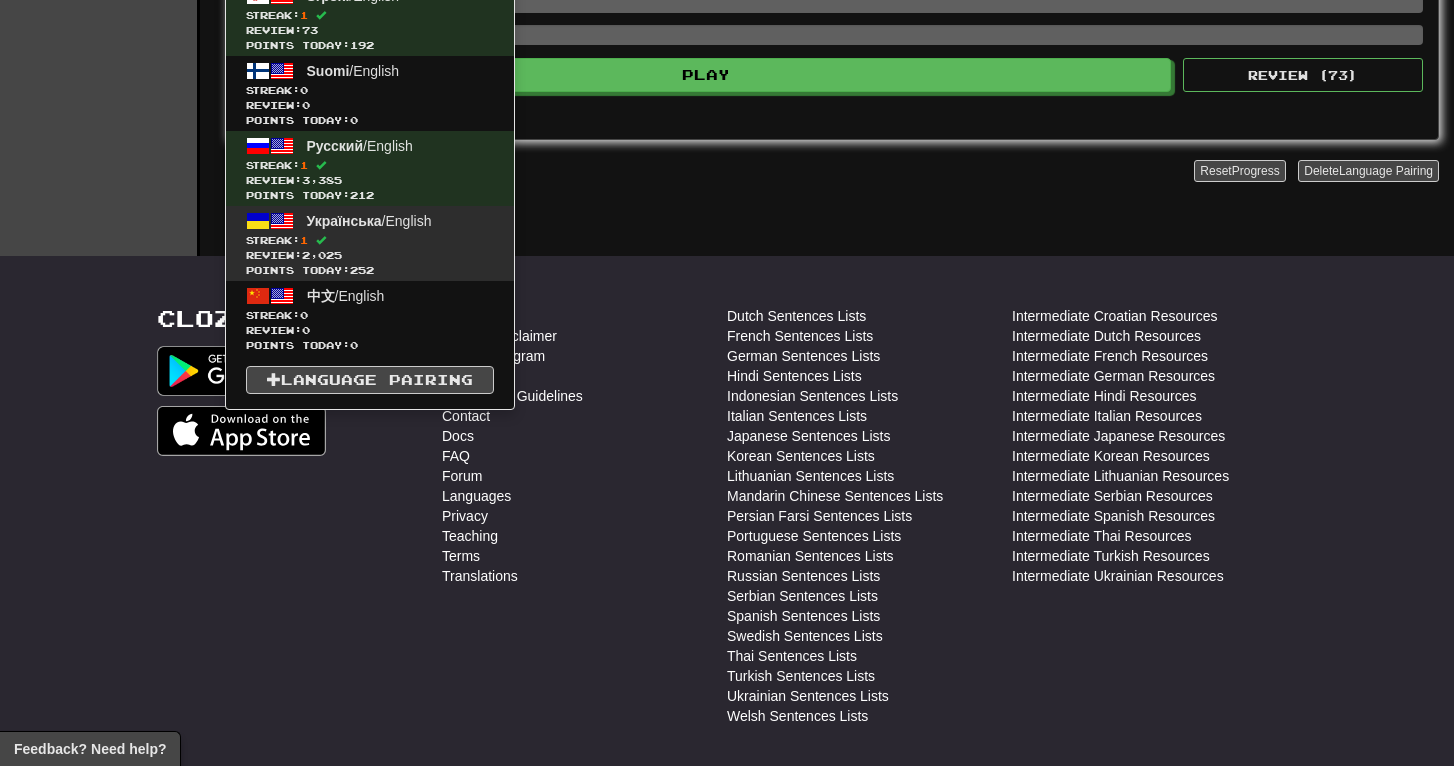 scroll, scrollTop: 582, scrollLeft: 0, axis: vertical 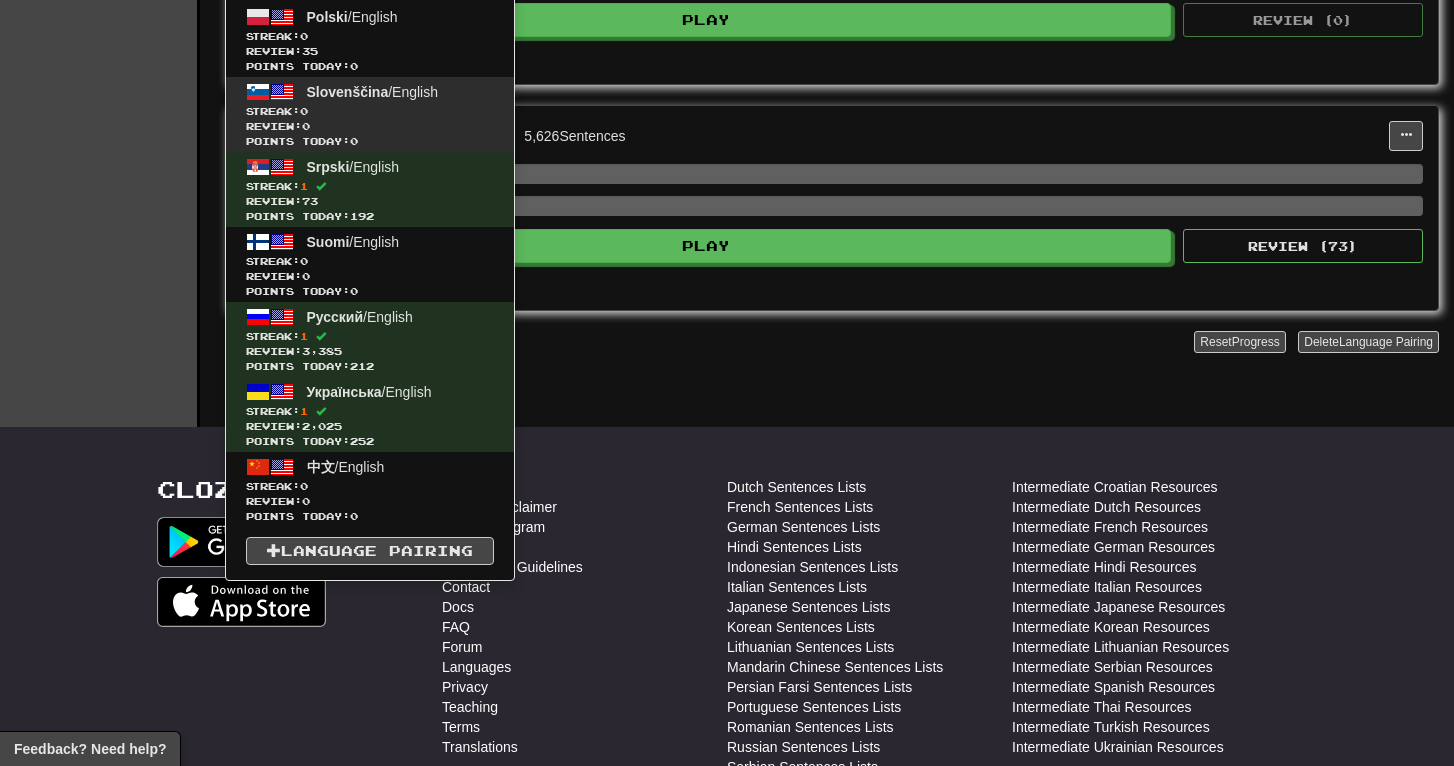 click on "Streak:  0" at bounding box center (370, 111) 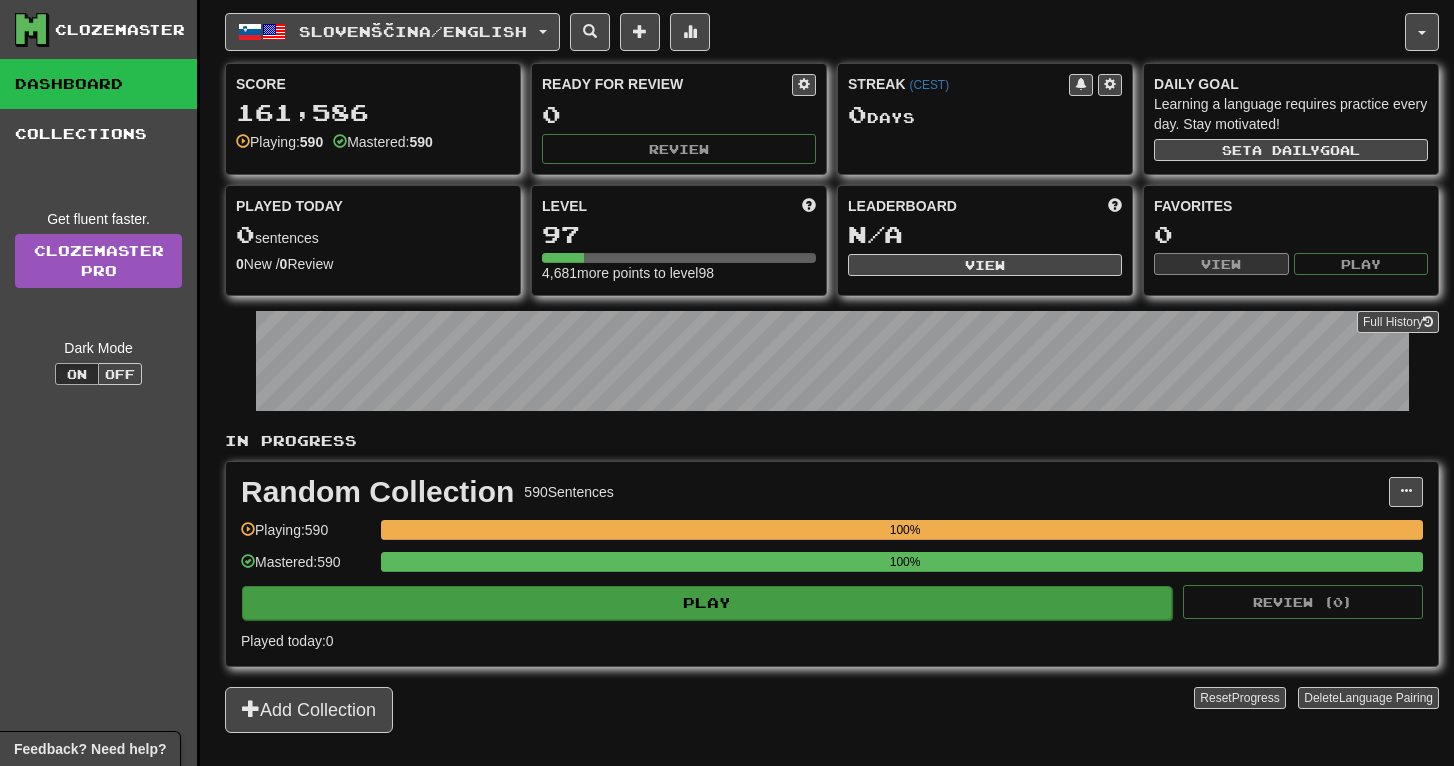 scroll, scrollTop: 0, scrollLeft: 0, axis: both 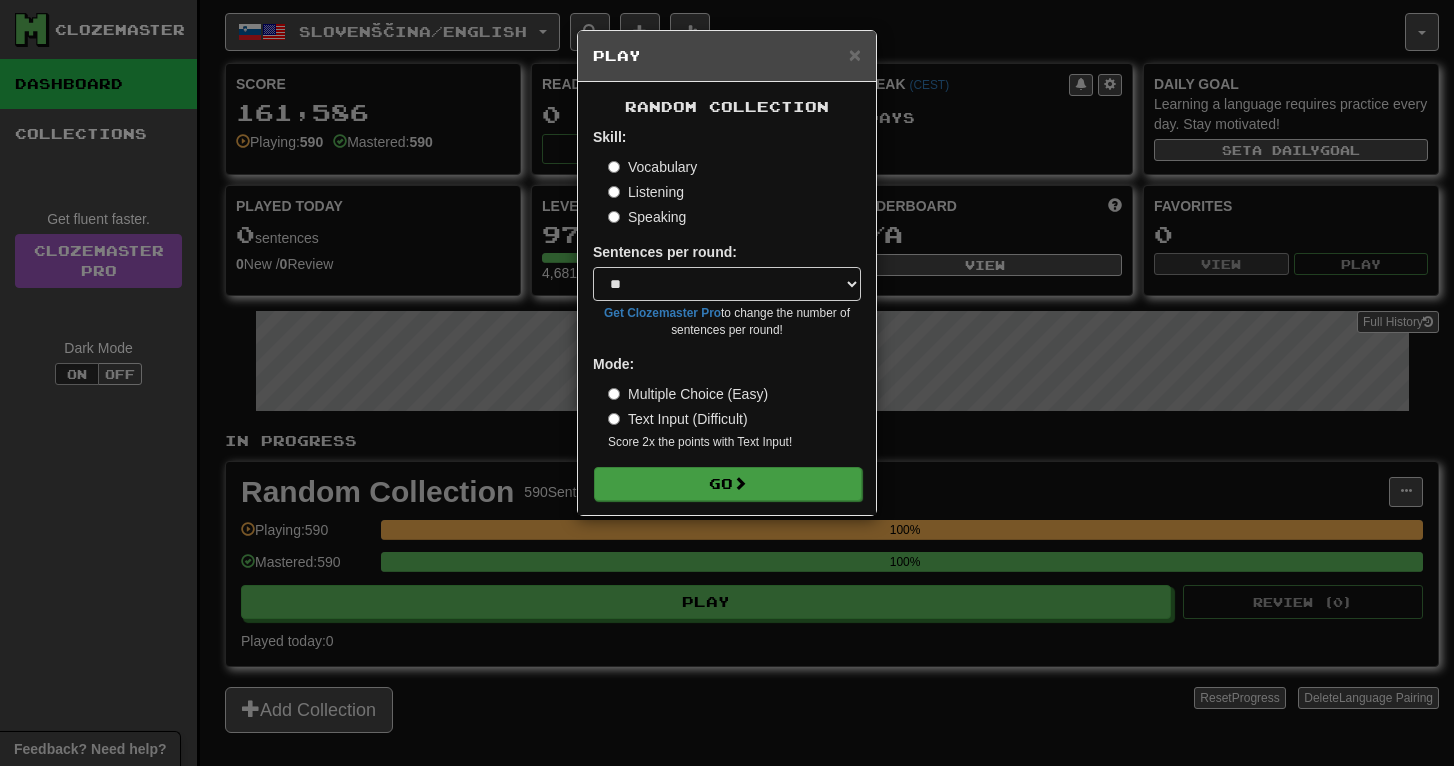 click on "Go" at bounding box center (728, 484) 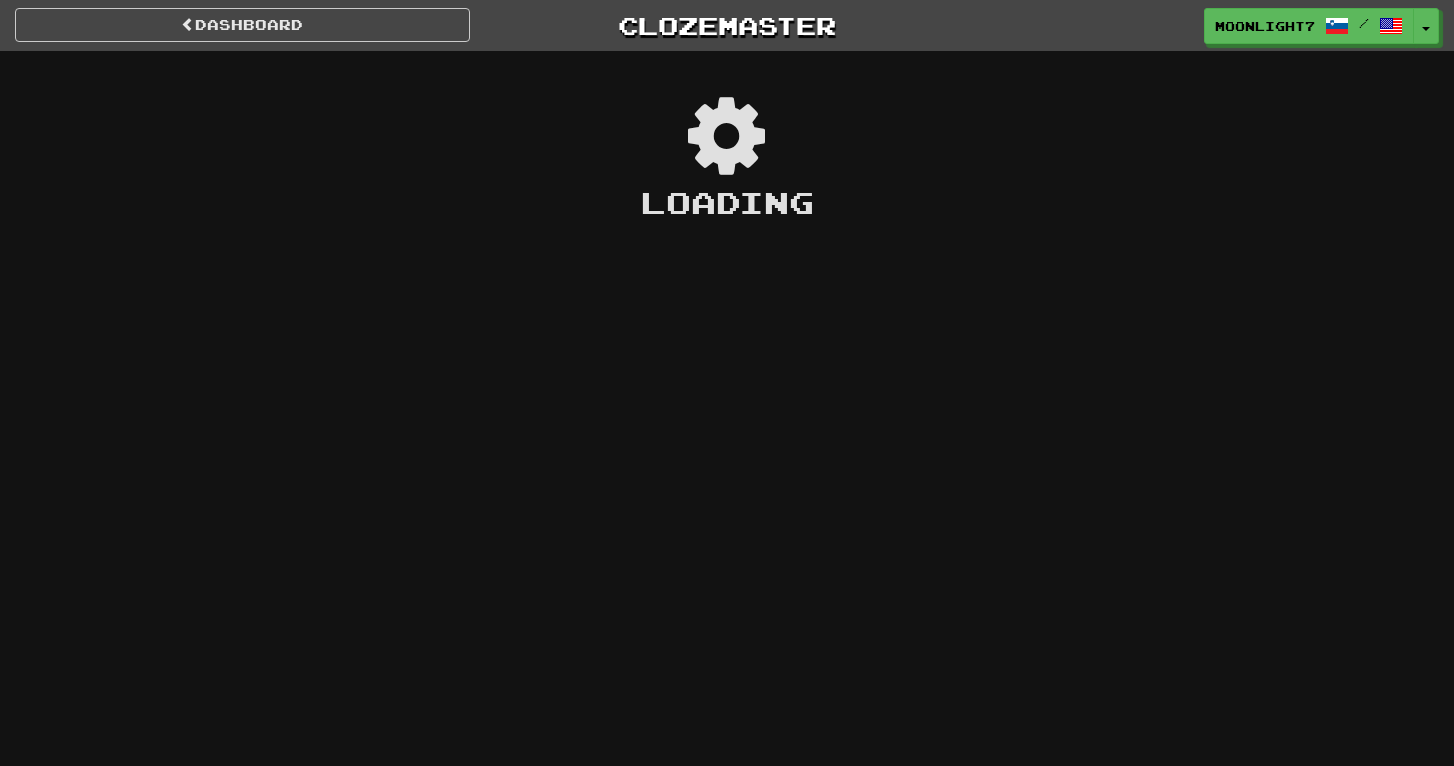 scroll, scrollTop: 0, scrollLeft: 0, axis: both 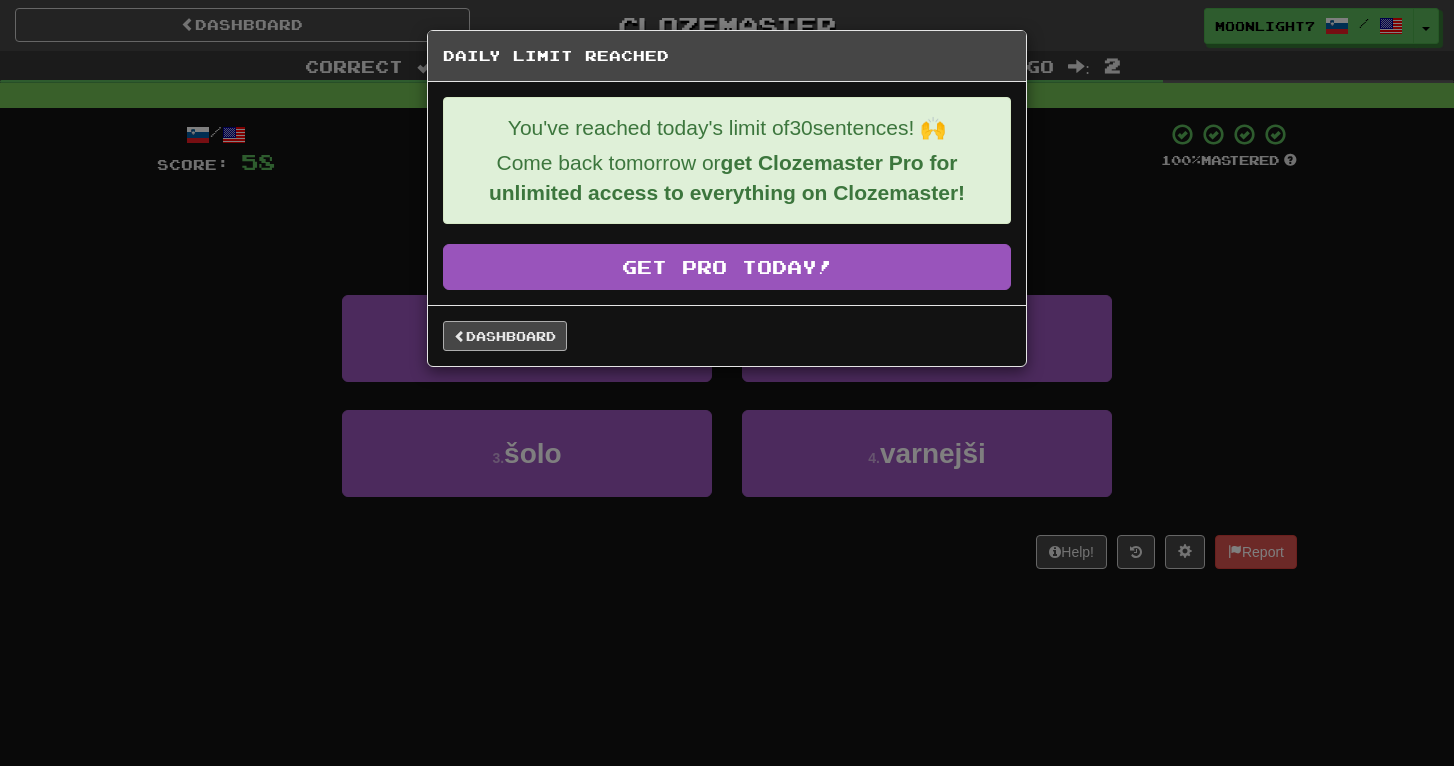 click on "Dashboard" at bounding box center [505, 336] 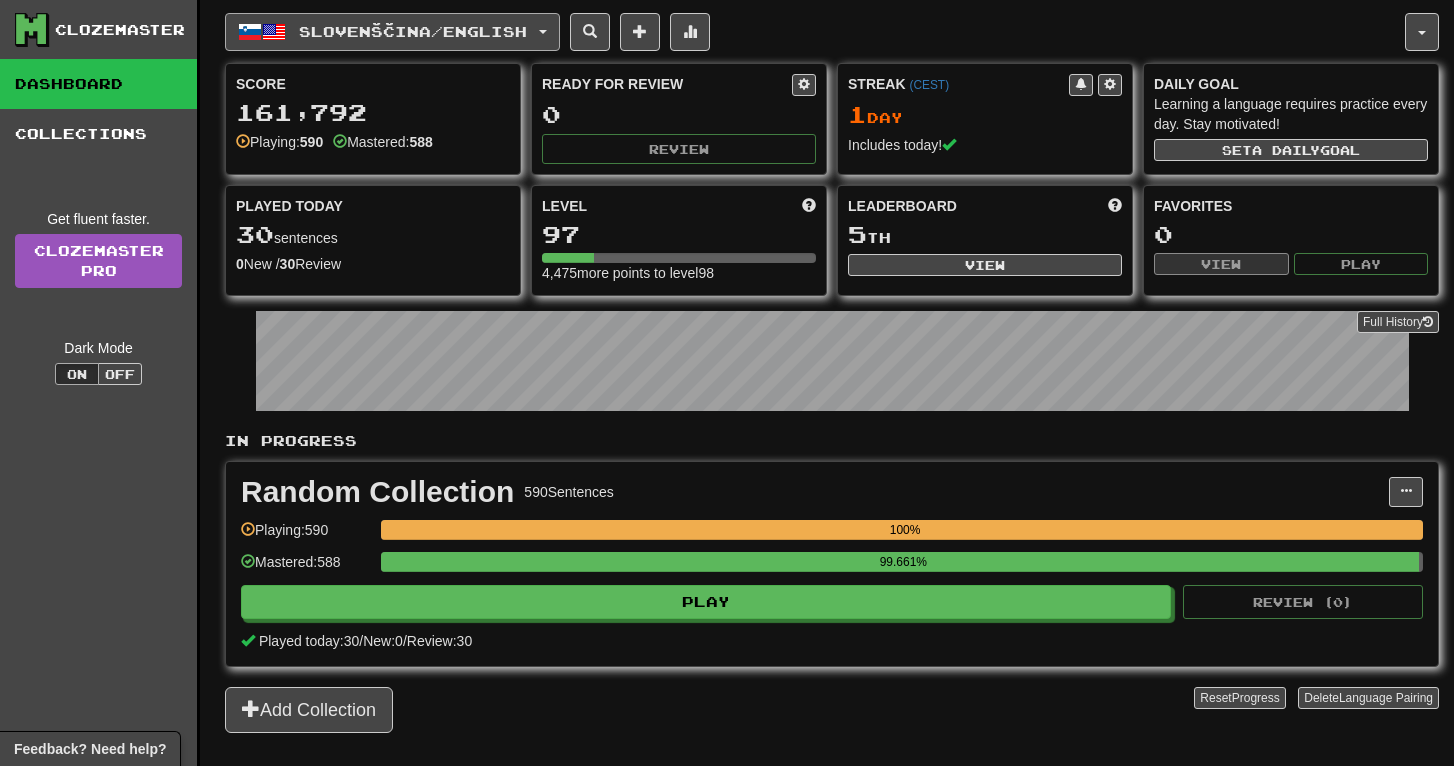scroll, scrollTop: 0, scrollLeft: 0, axis: both 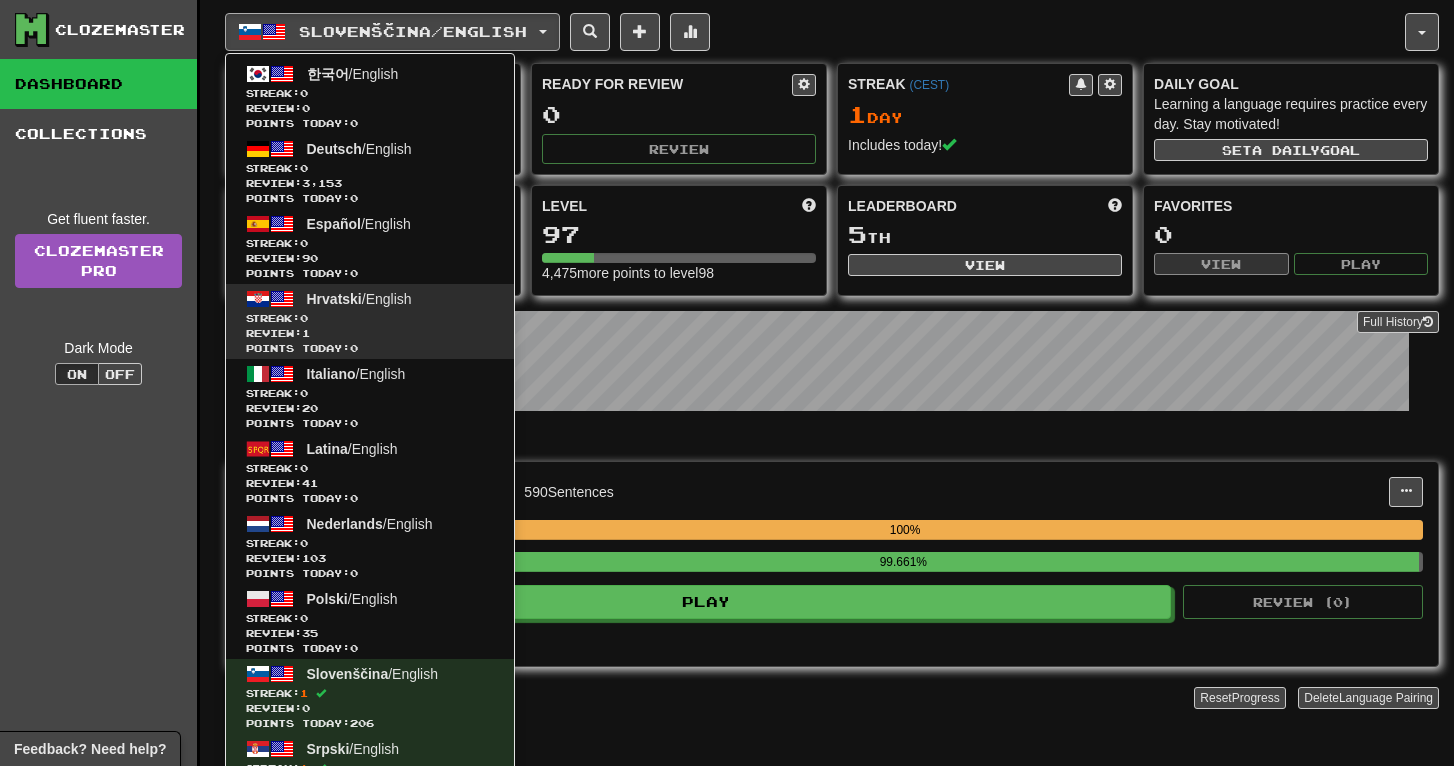 click on "Review:  1" at bounding box center [370, 333] 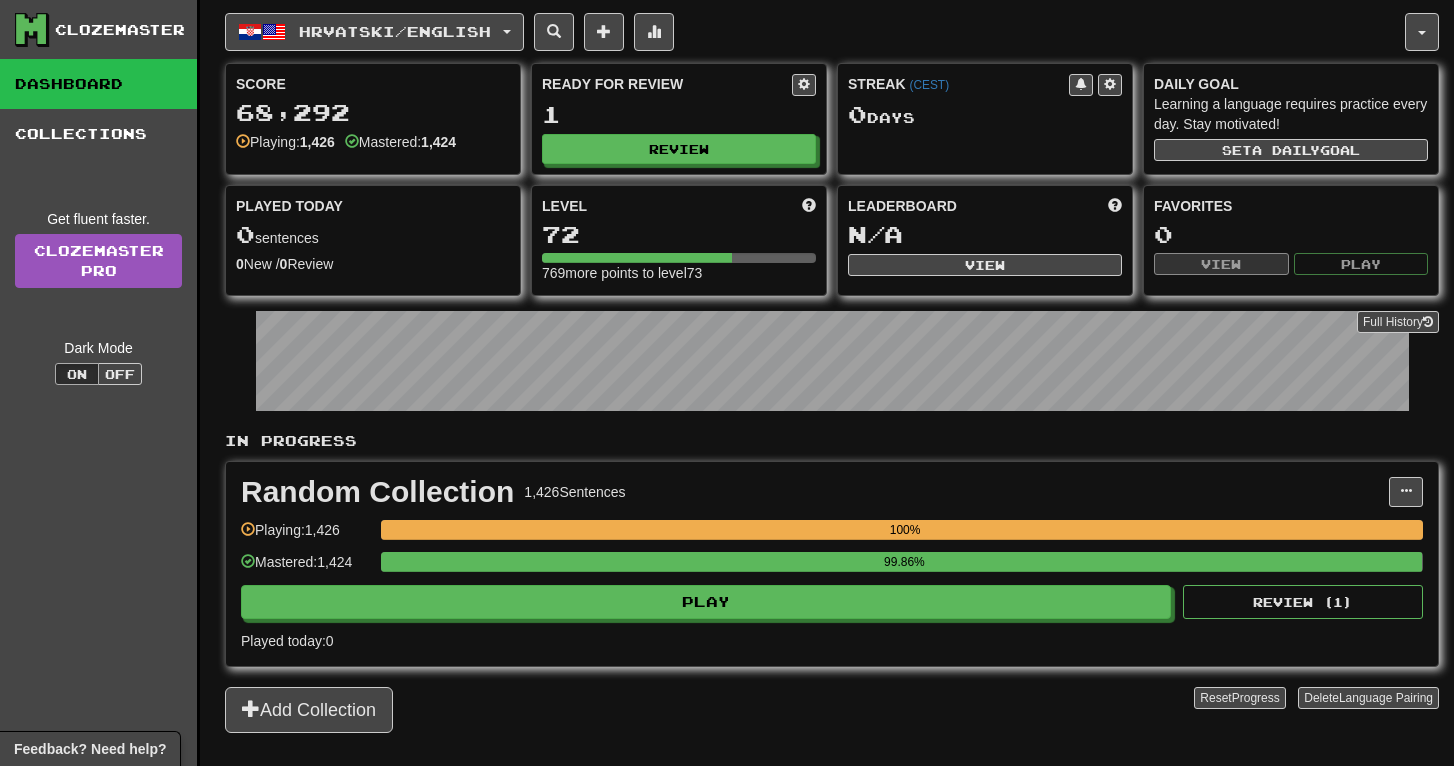 scroll, scrollTop: 0, scrollLeft: 0, axis: both 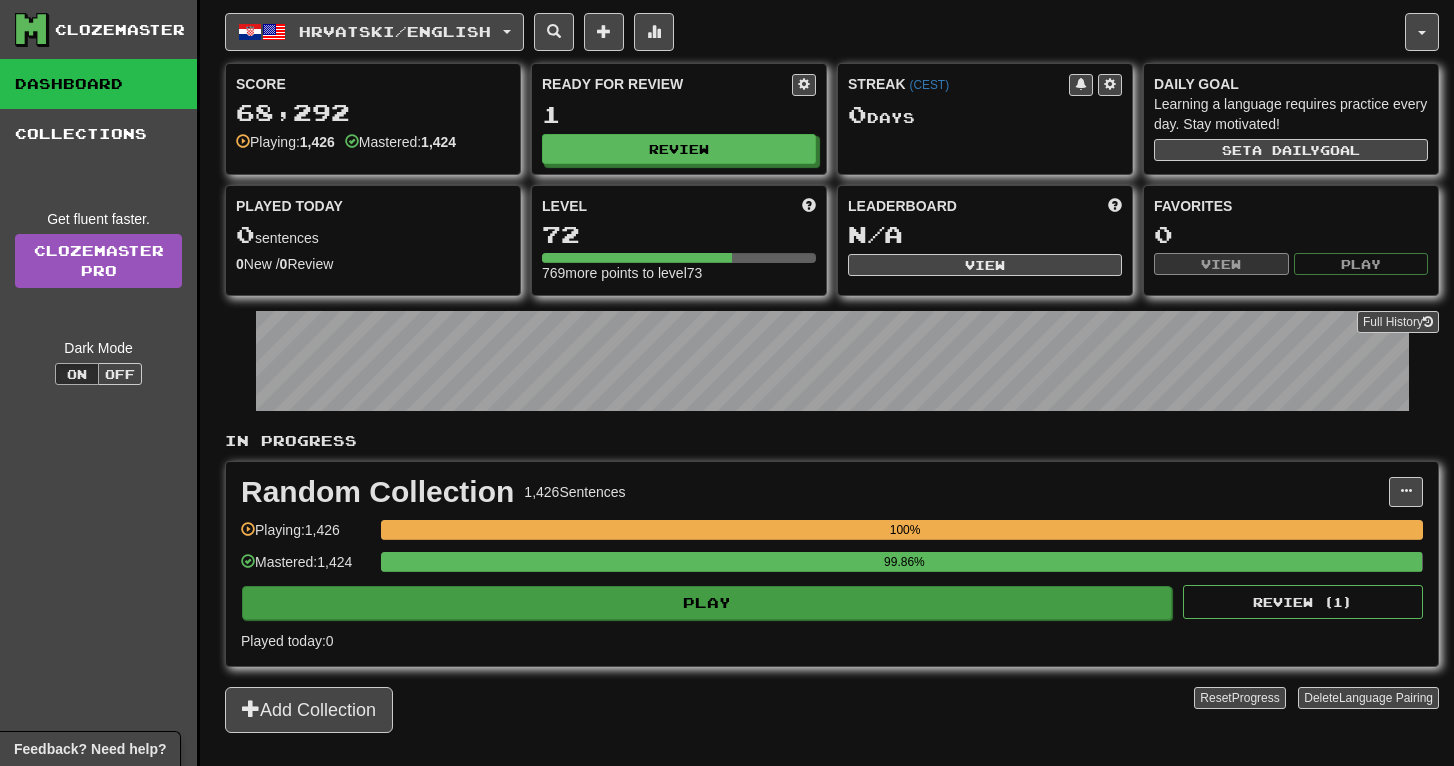 click on "Play" at bounding box center (707, 603) 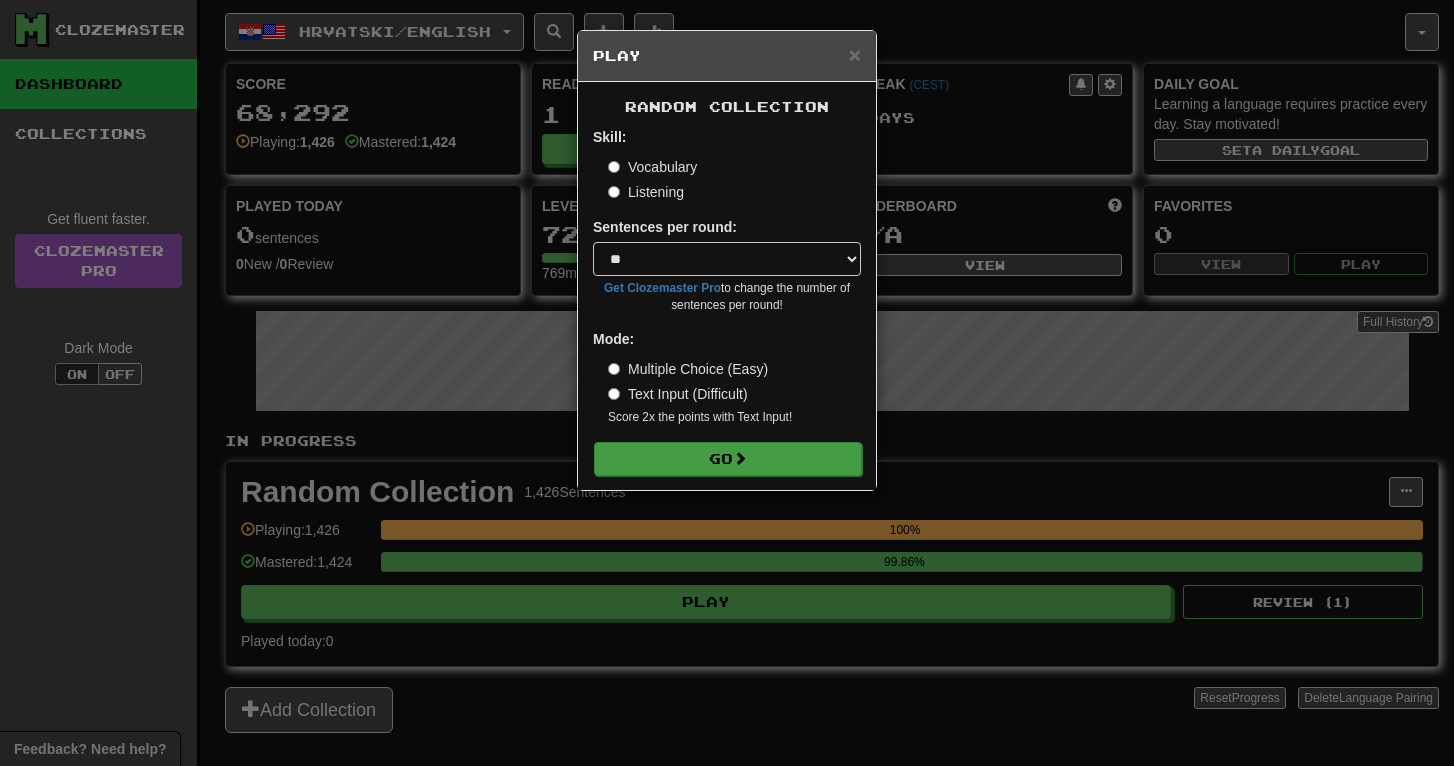 click on "Go" at bounding box center [728, 459] 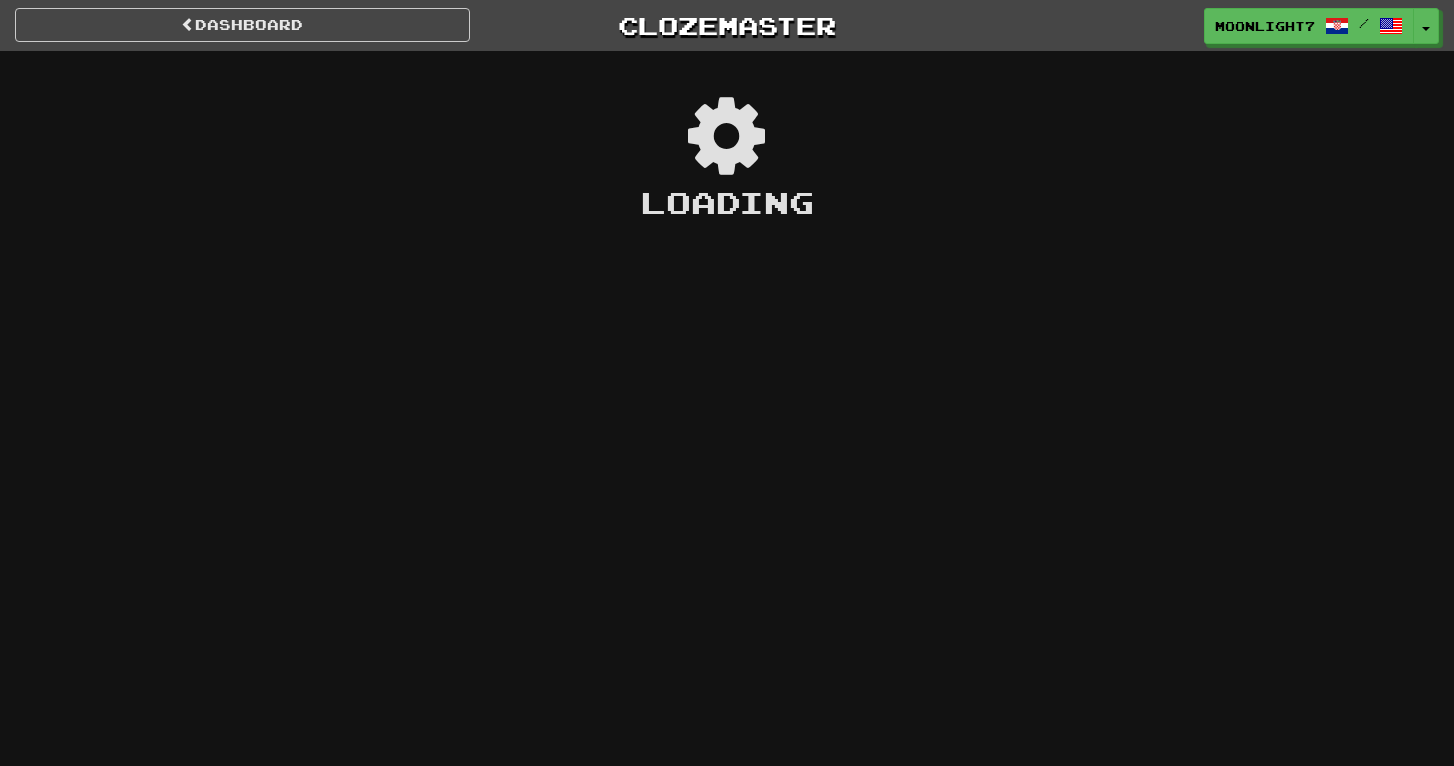 scroll, scrollTop: 0, scrollLeft: 0, axis: both 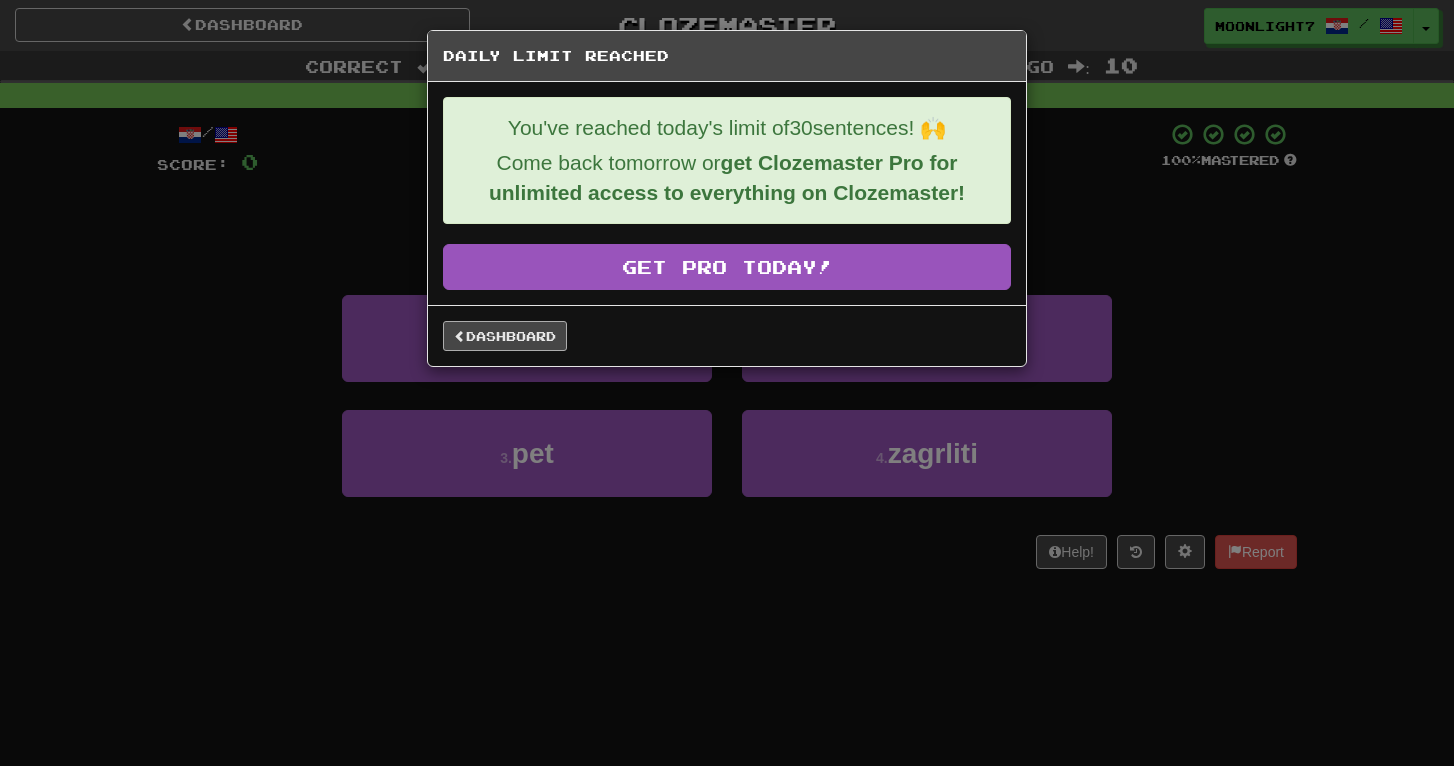 click on "Dashboard" at bounding box center (505, 336) 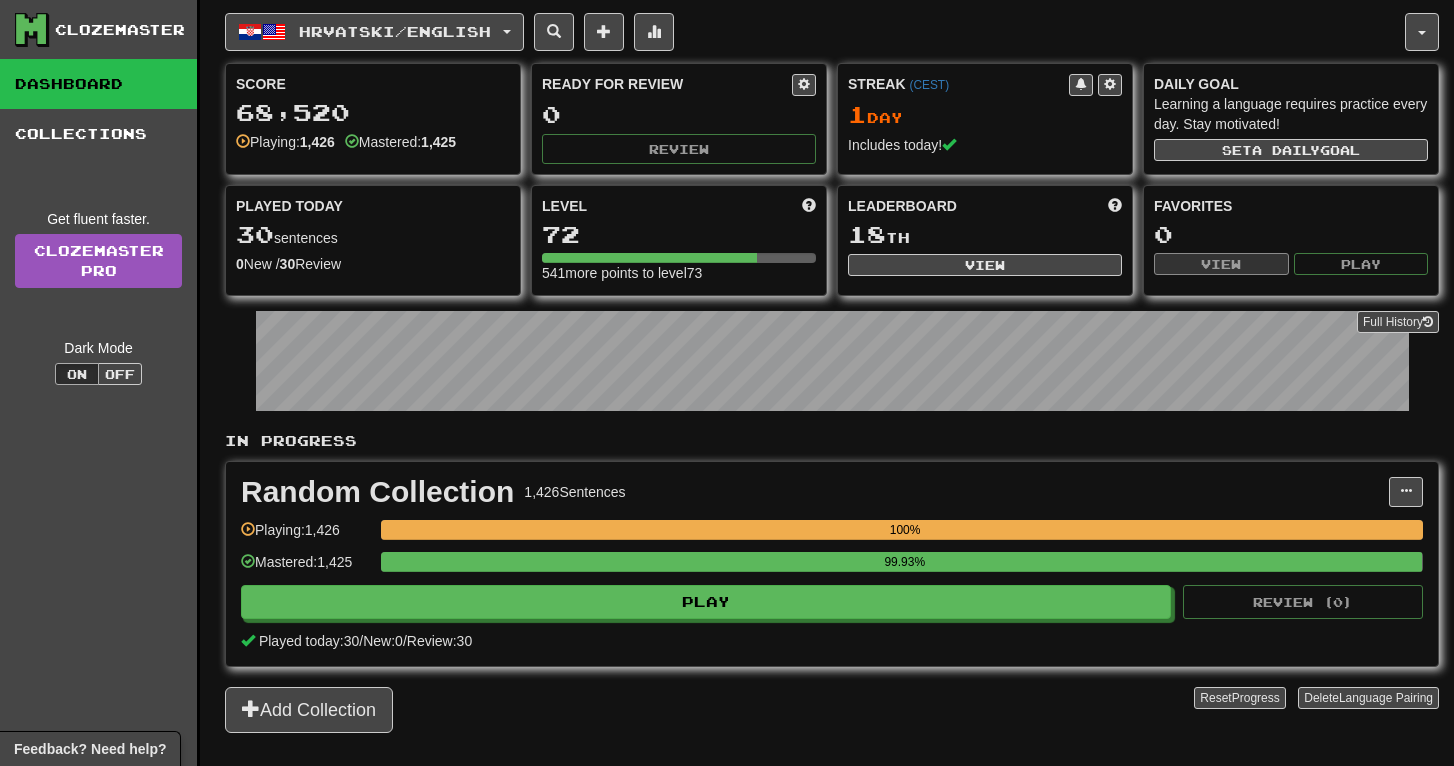 scroll, scrollTop: 0, scrollLeft: 0, axis: both 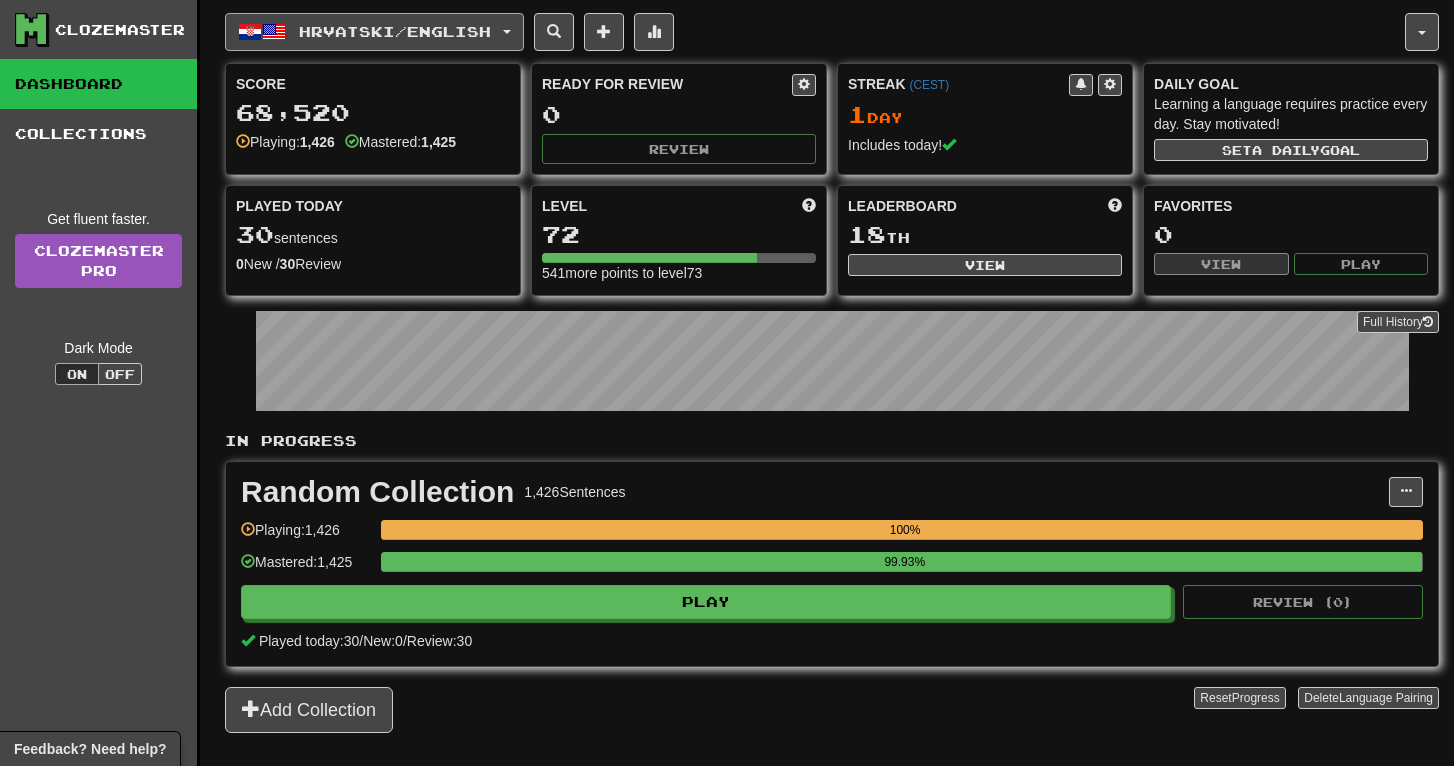 click on "Hrvatski  /  English" at bounding box center (395, 31) 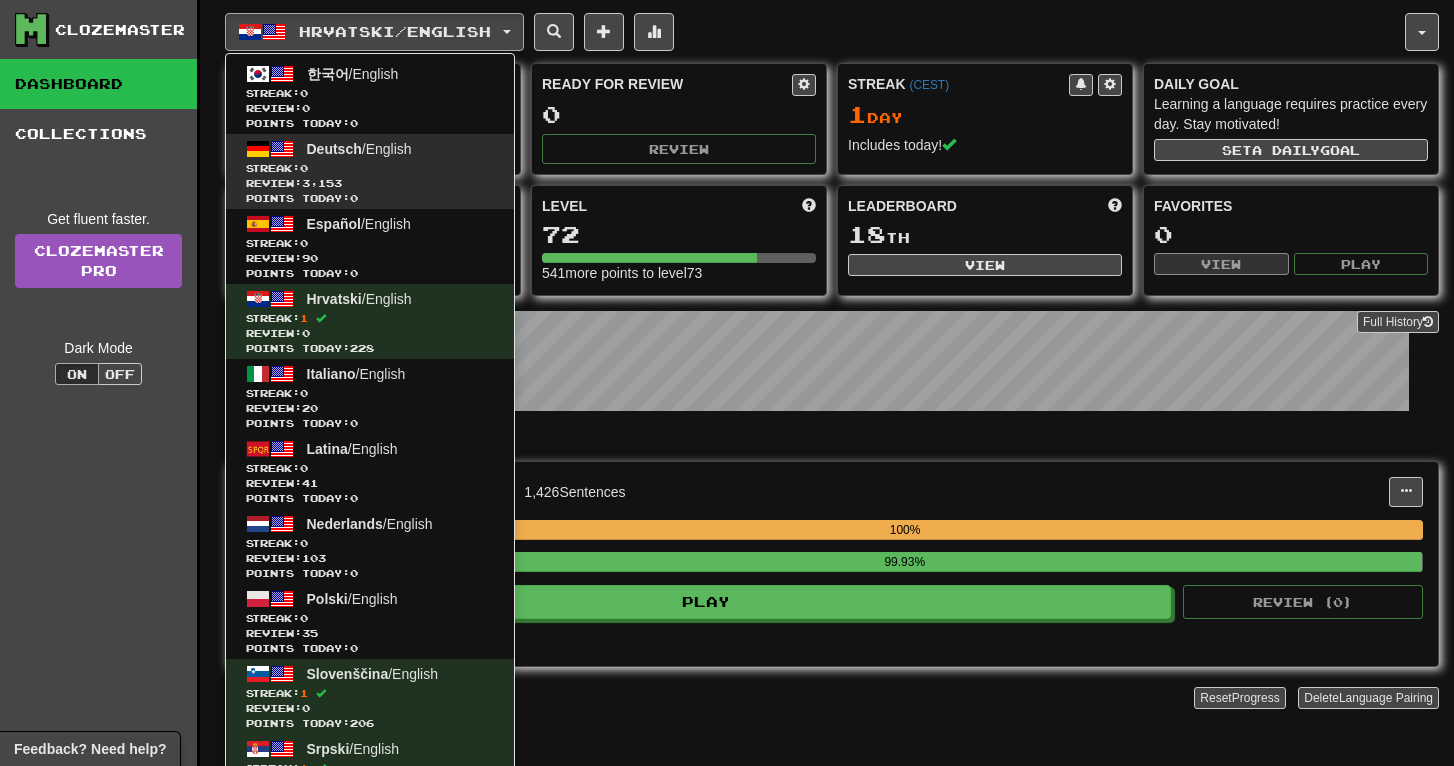 click on "Review:  3,153" at bounding box center (370, 183) 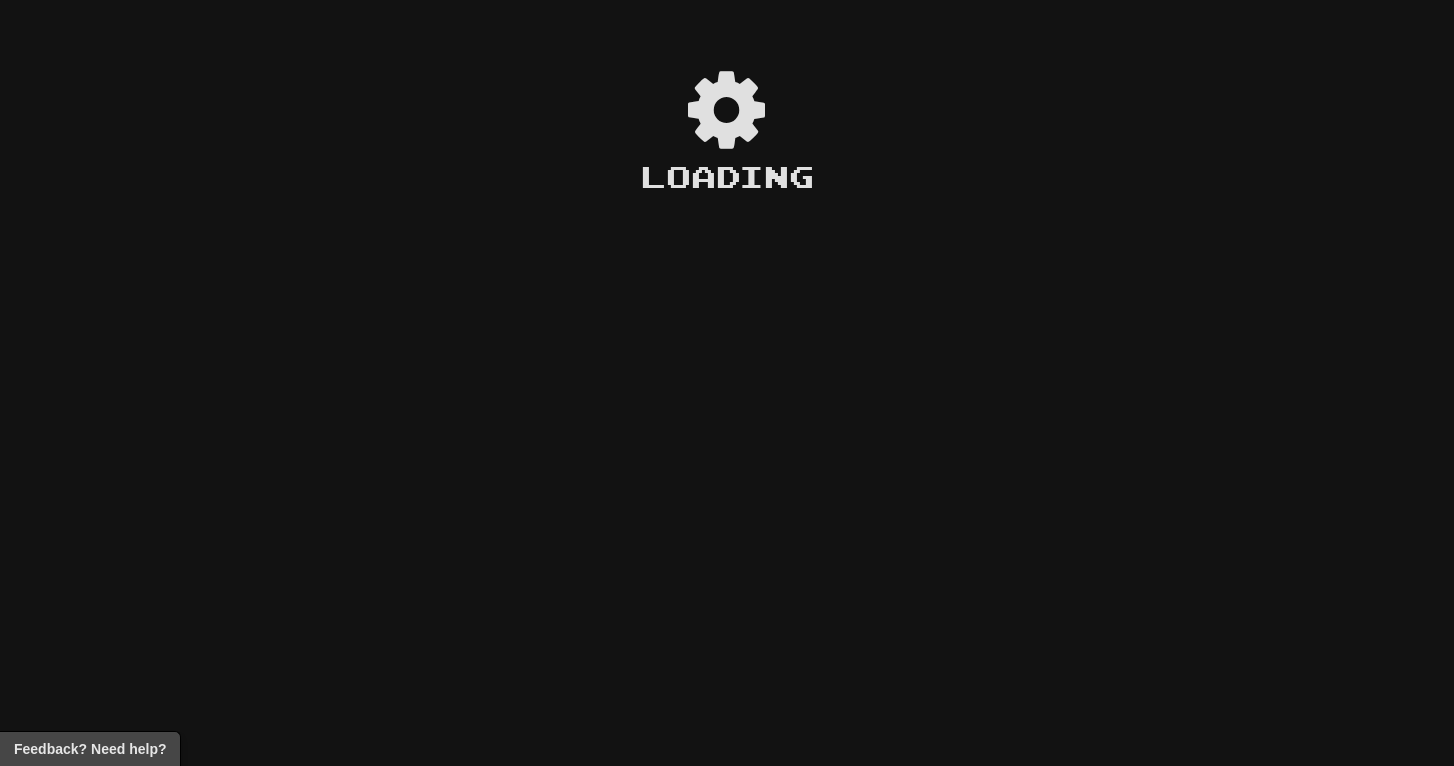 scroll, scrollTop: 0, scrollLeft: 0, axis: both 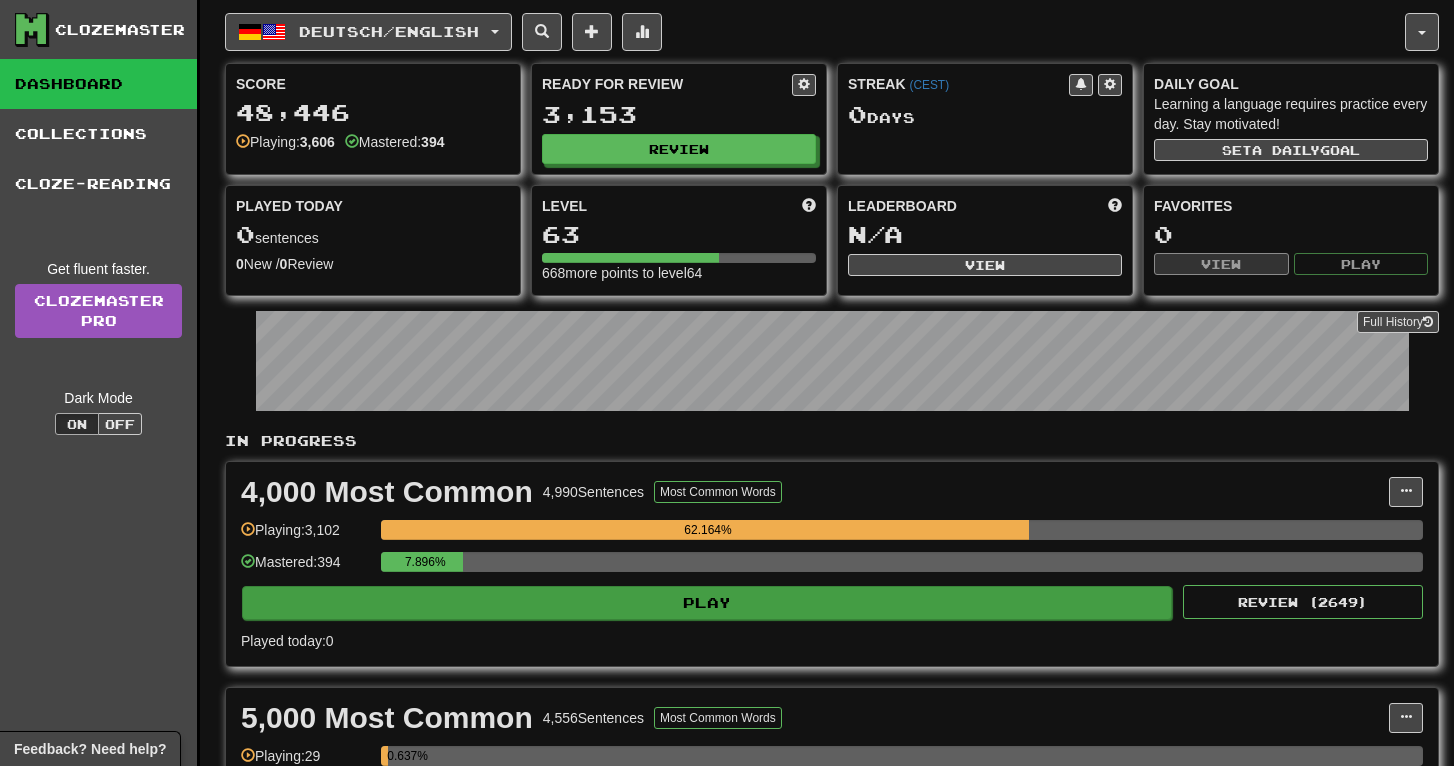 click on "Play" at bounding box center [707, 603] 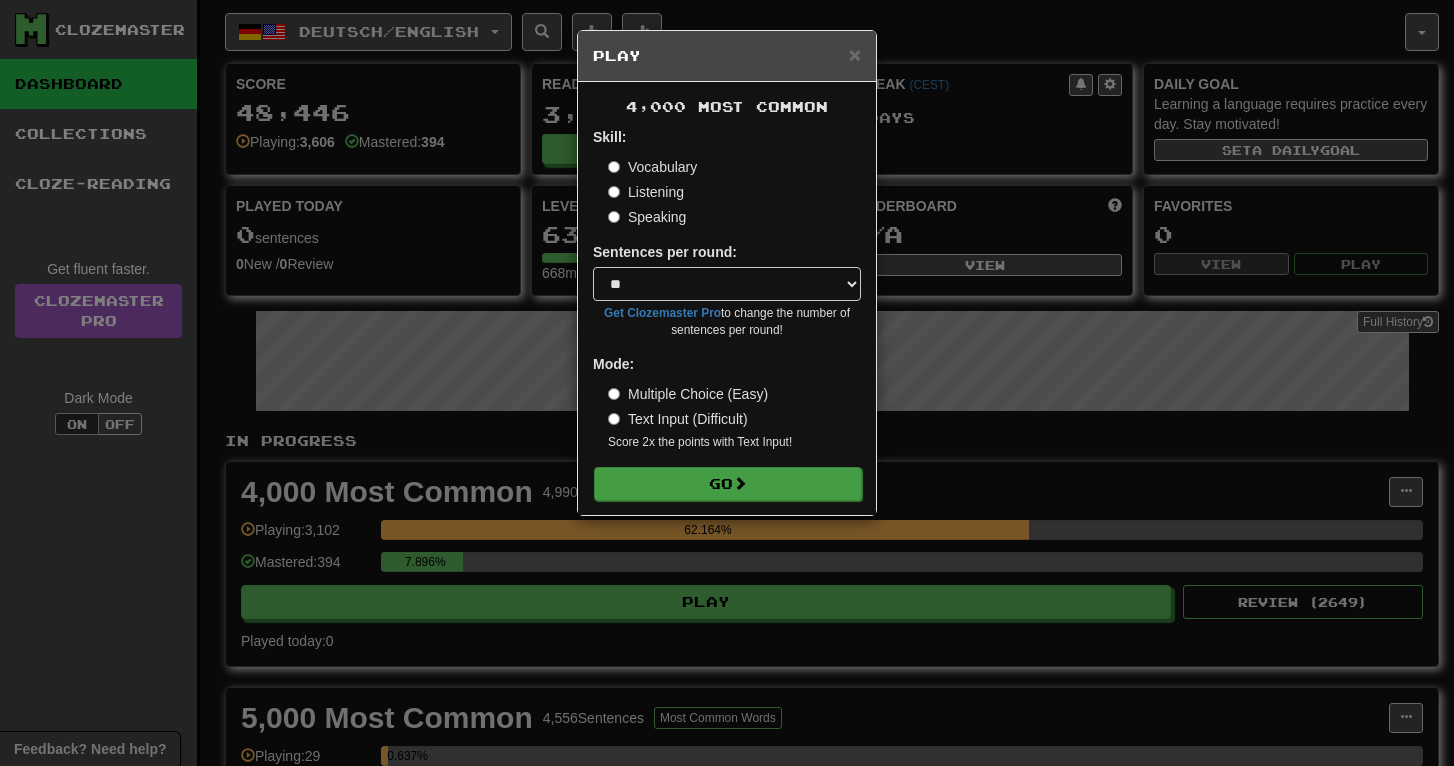 click on "Go" at bounding box center [728, 484] 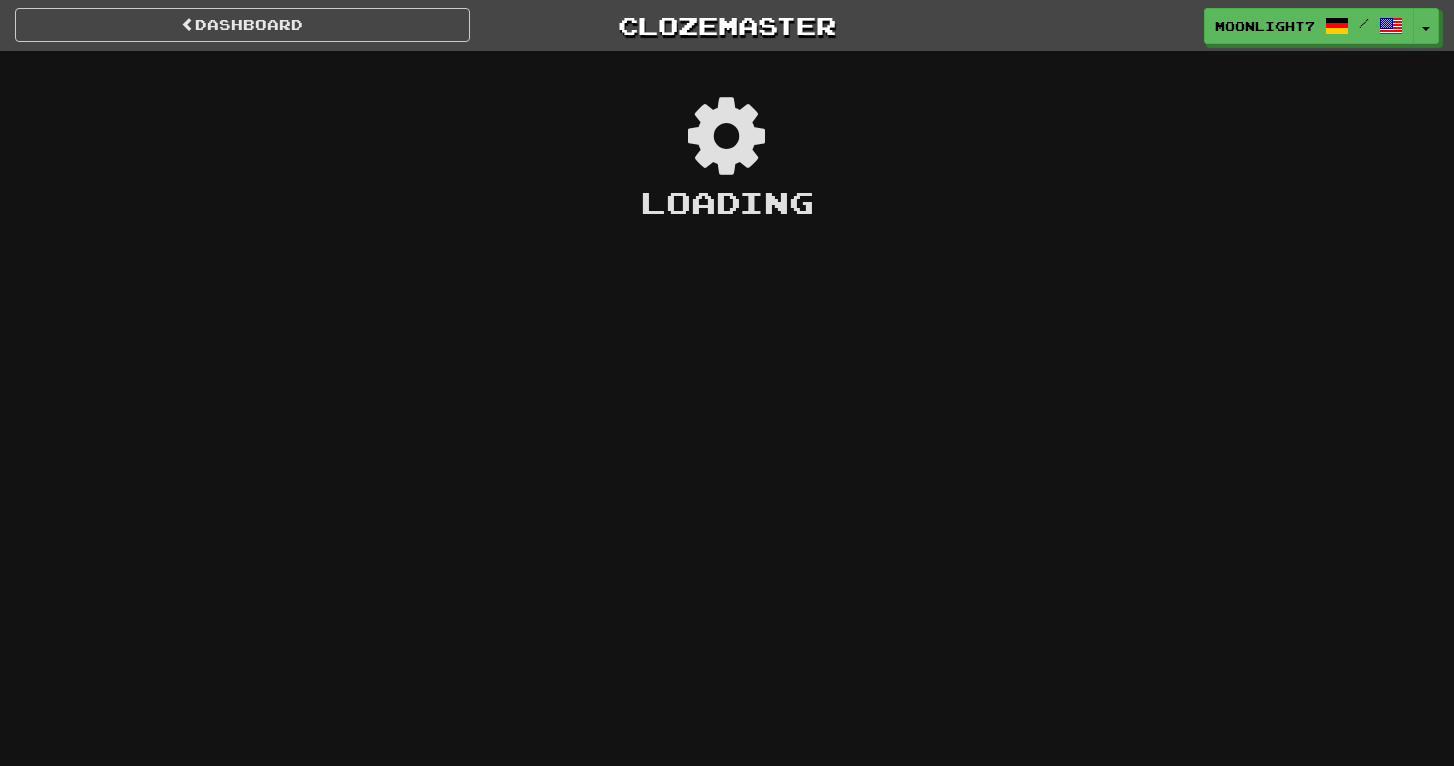 scroll, scrollTop: 0, scrollLeft: 0, axis: both 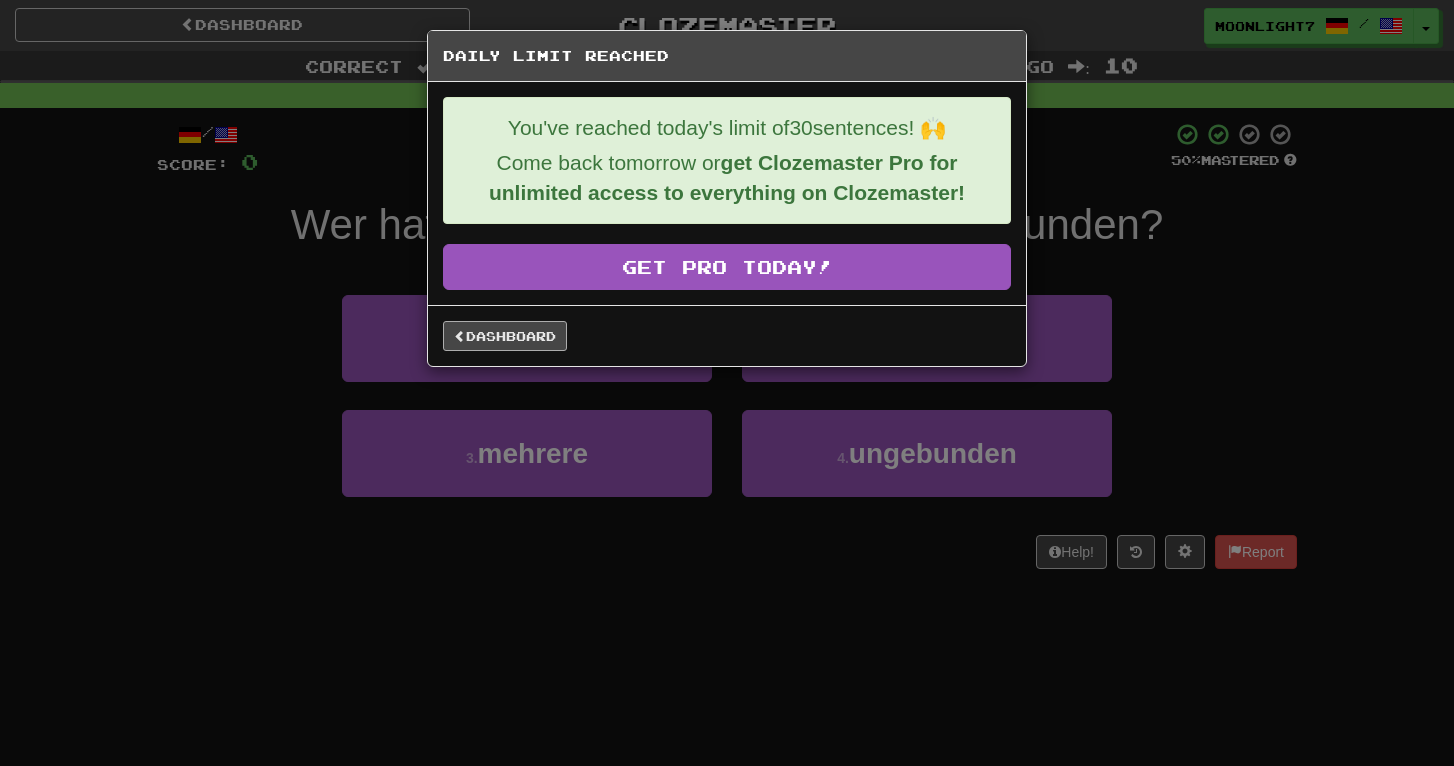 click on "Dashboard" at bounding box center [505, 336] 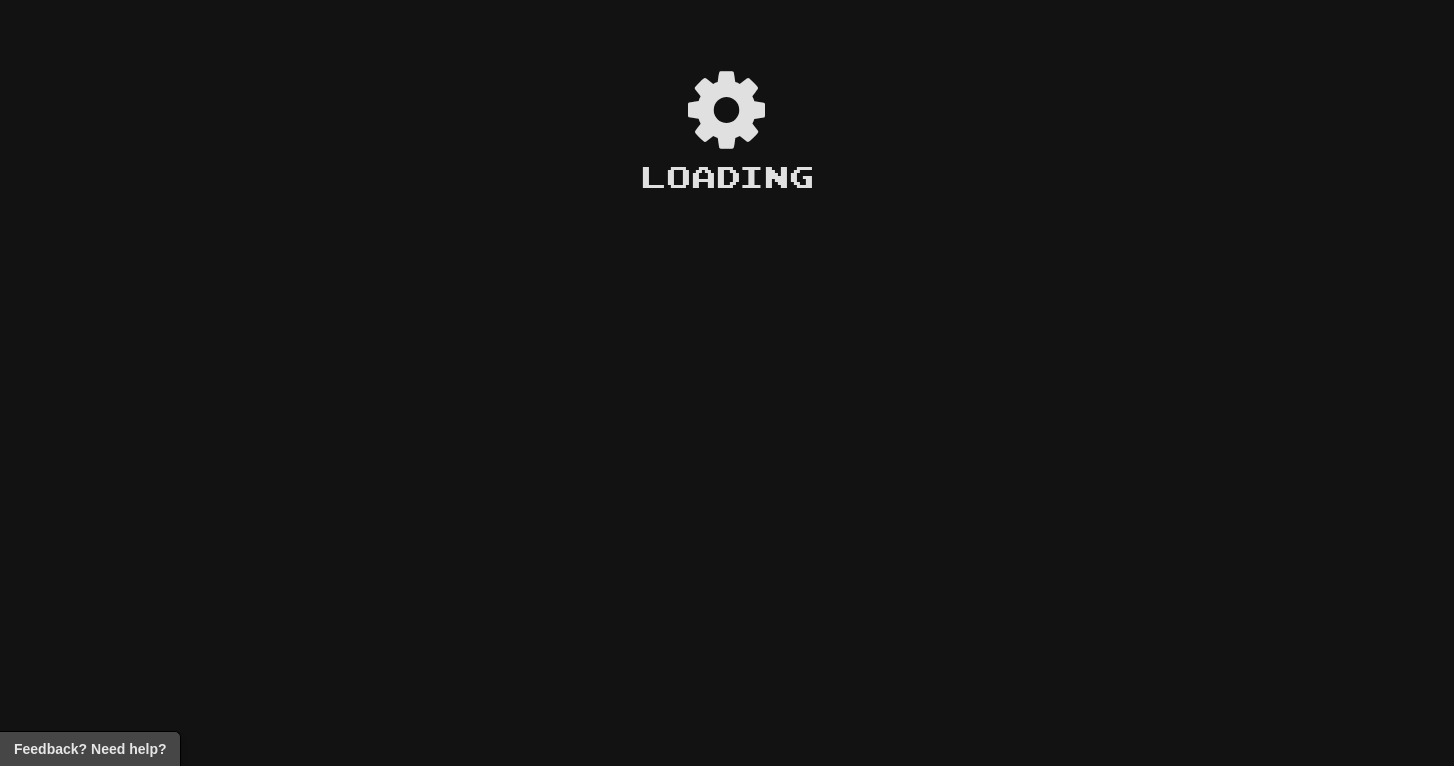 scroll, scrollTop: 0, scrollLeft: 0, axis: both 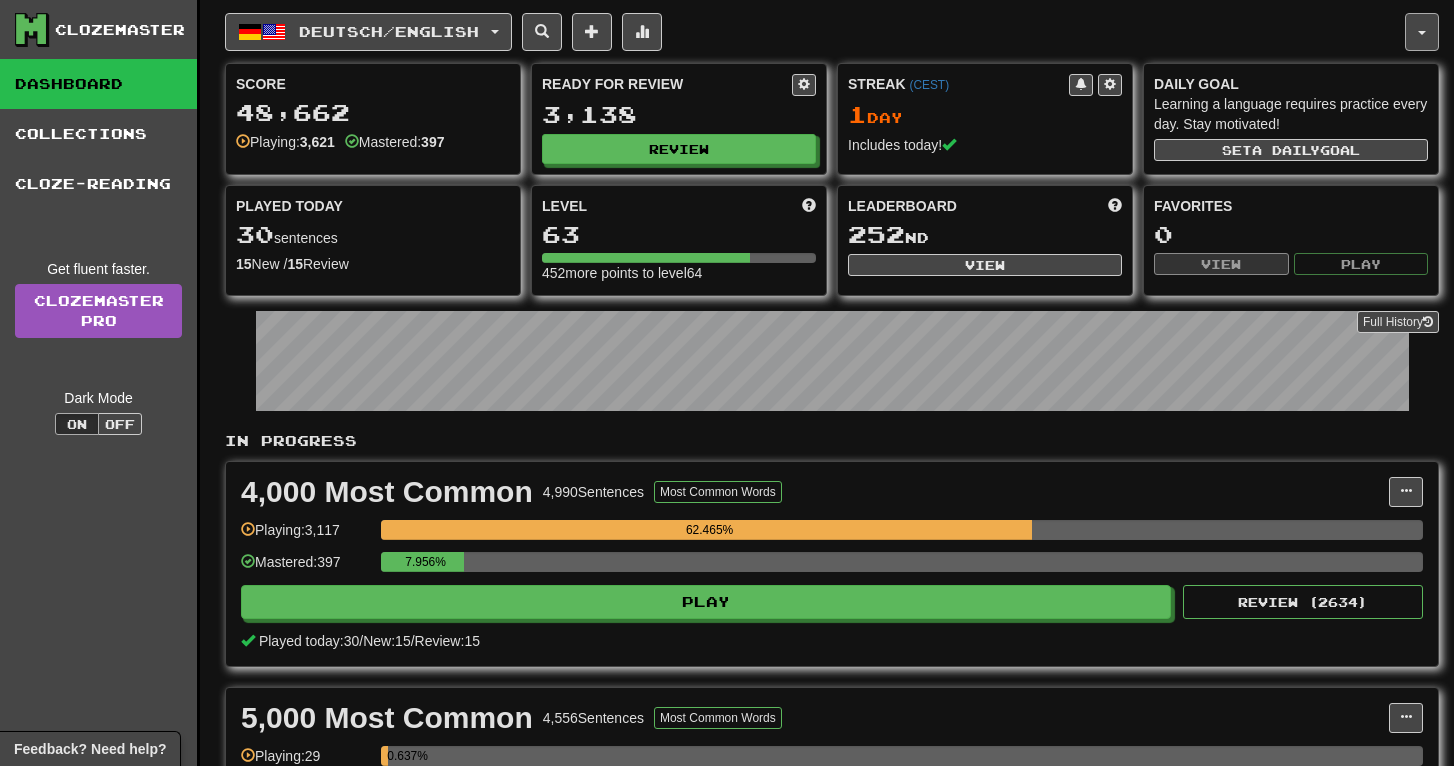 click at bounding box center (1422, 32) 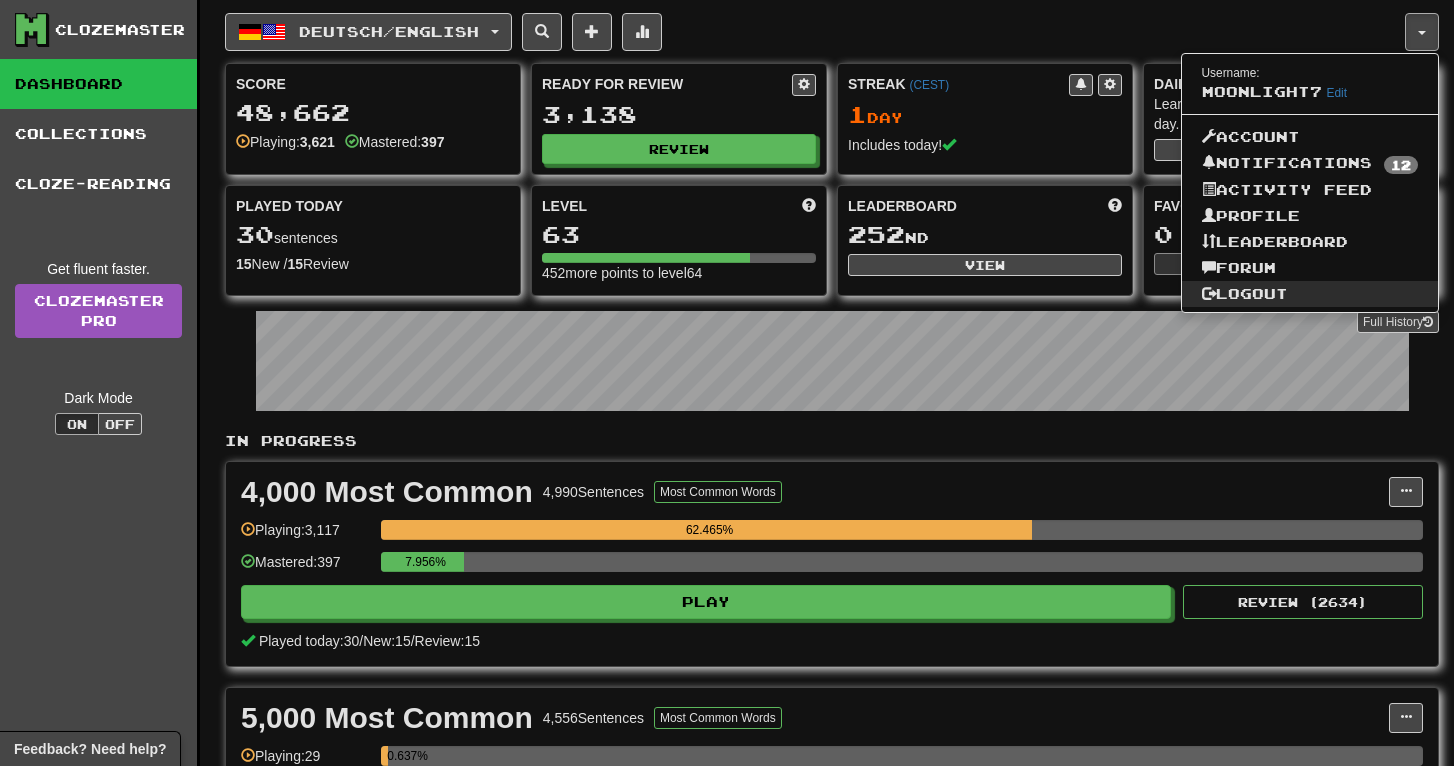 click on "Logout" at bounding box center [1310, 294] 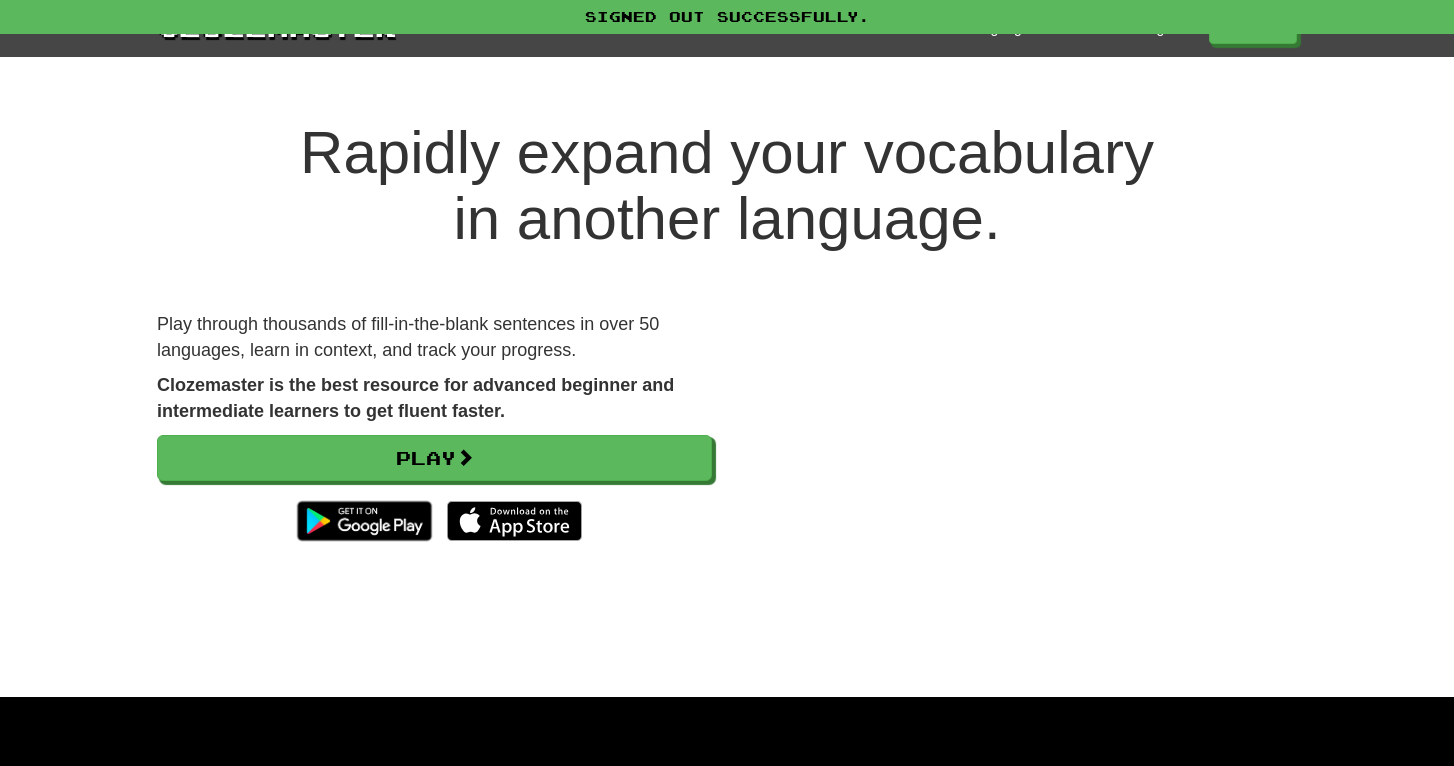 scroll, scrollTop: 0, scrollLeft: 0, axis: both 